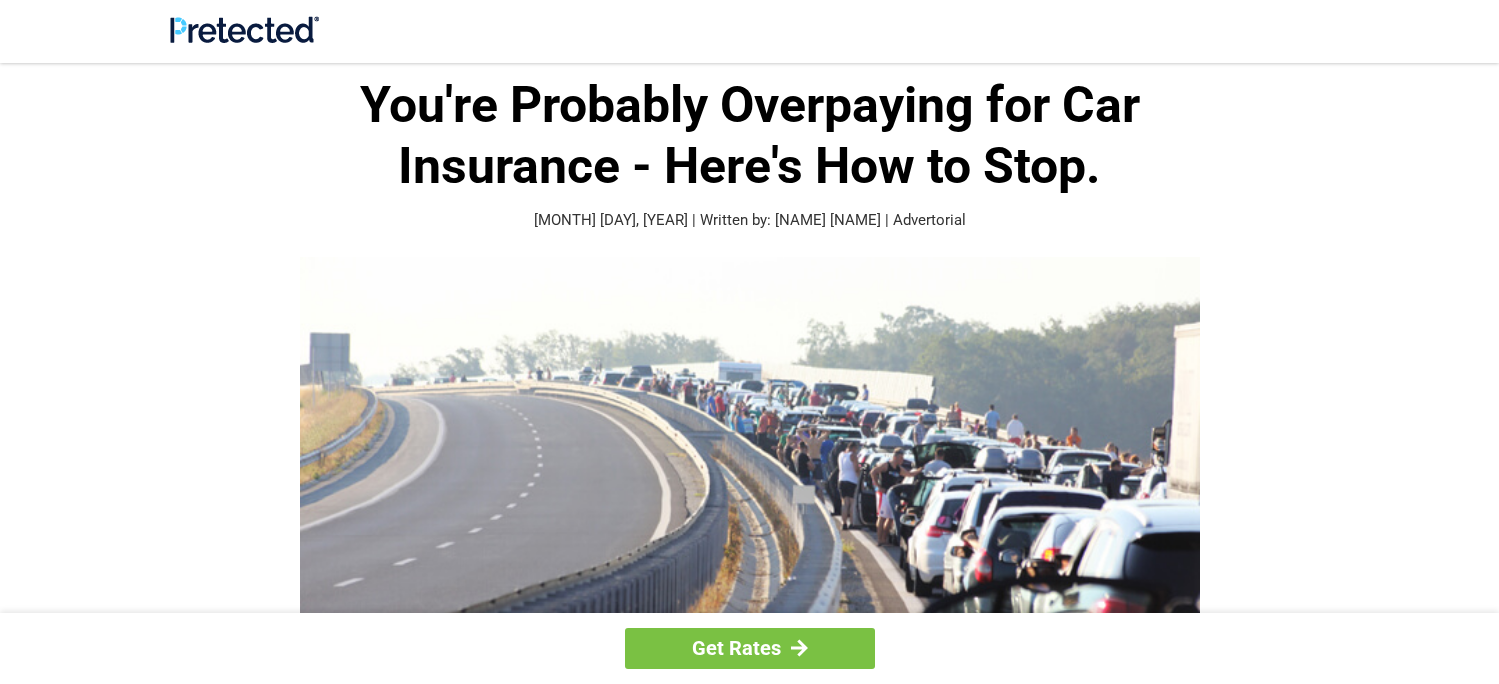 scroll, scrollTop: 0, scrollLeft: 0, axis: both 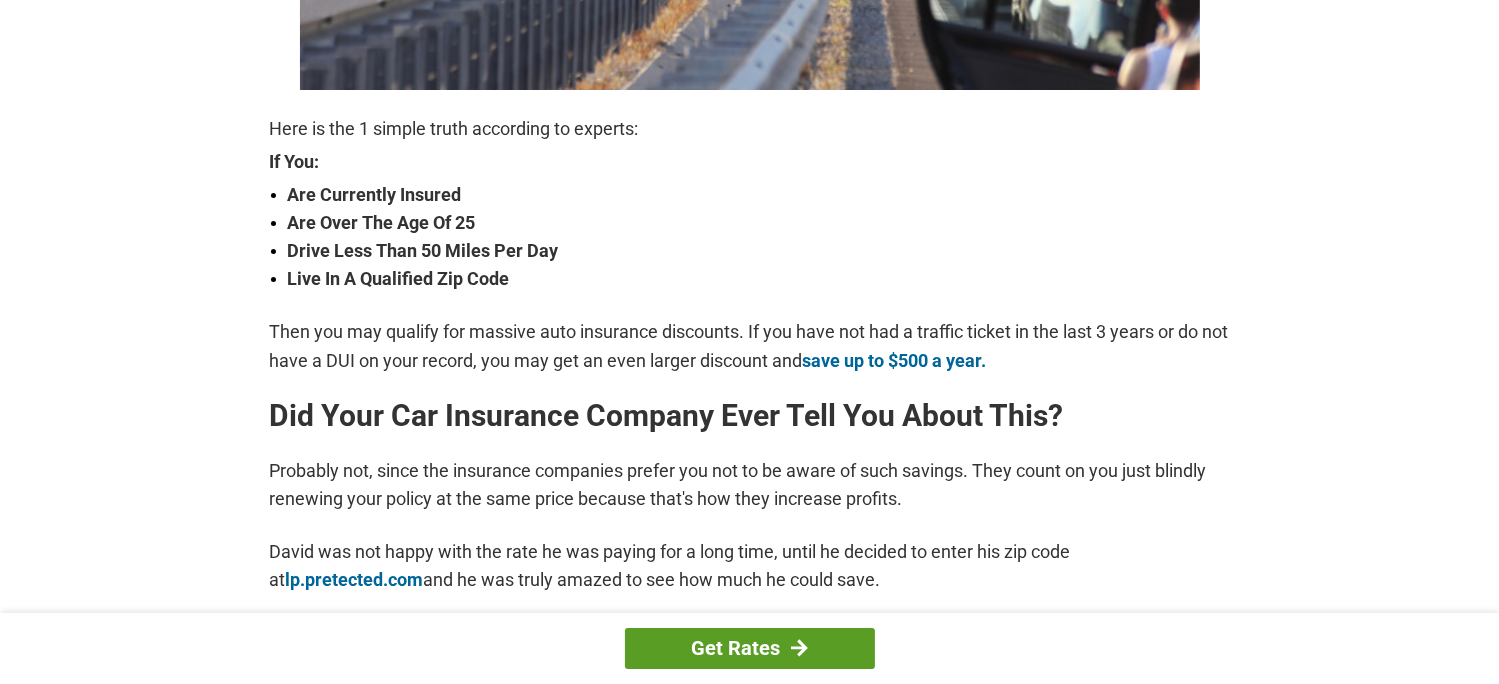 click on "Get Rates" at bounding box center [750, 648] 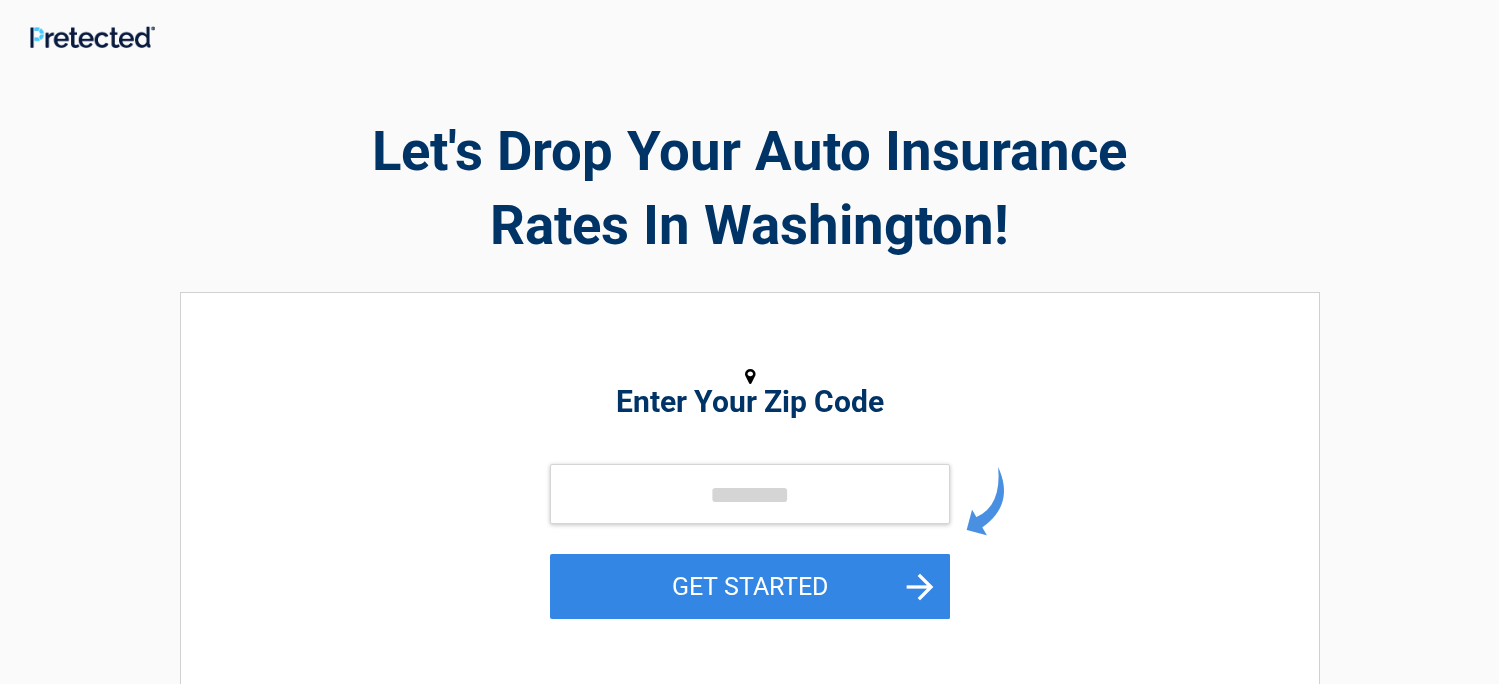 scroll, scrollTop: 0, scrollLeft: 0, axis: both 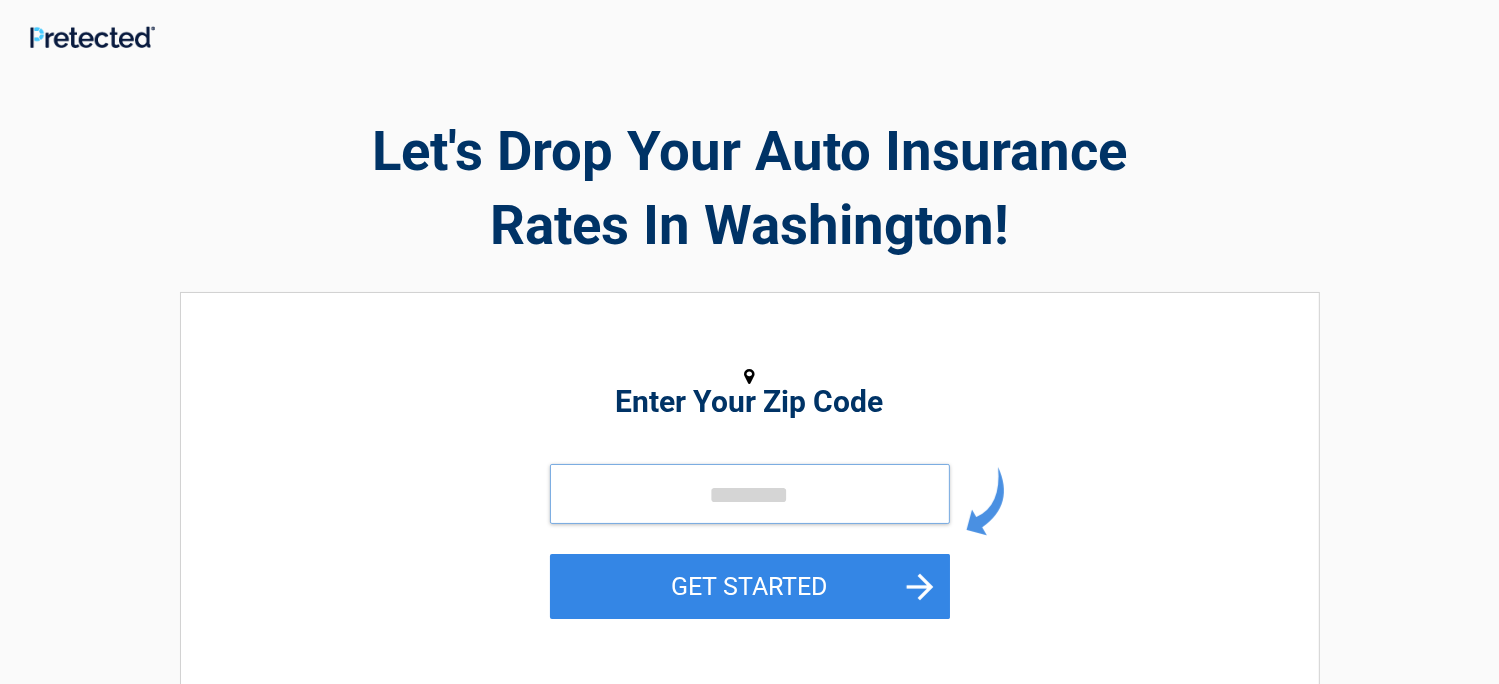 click at bounding box center (750, 494) 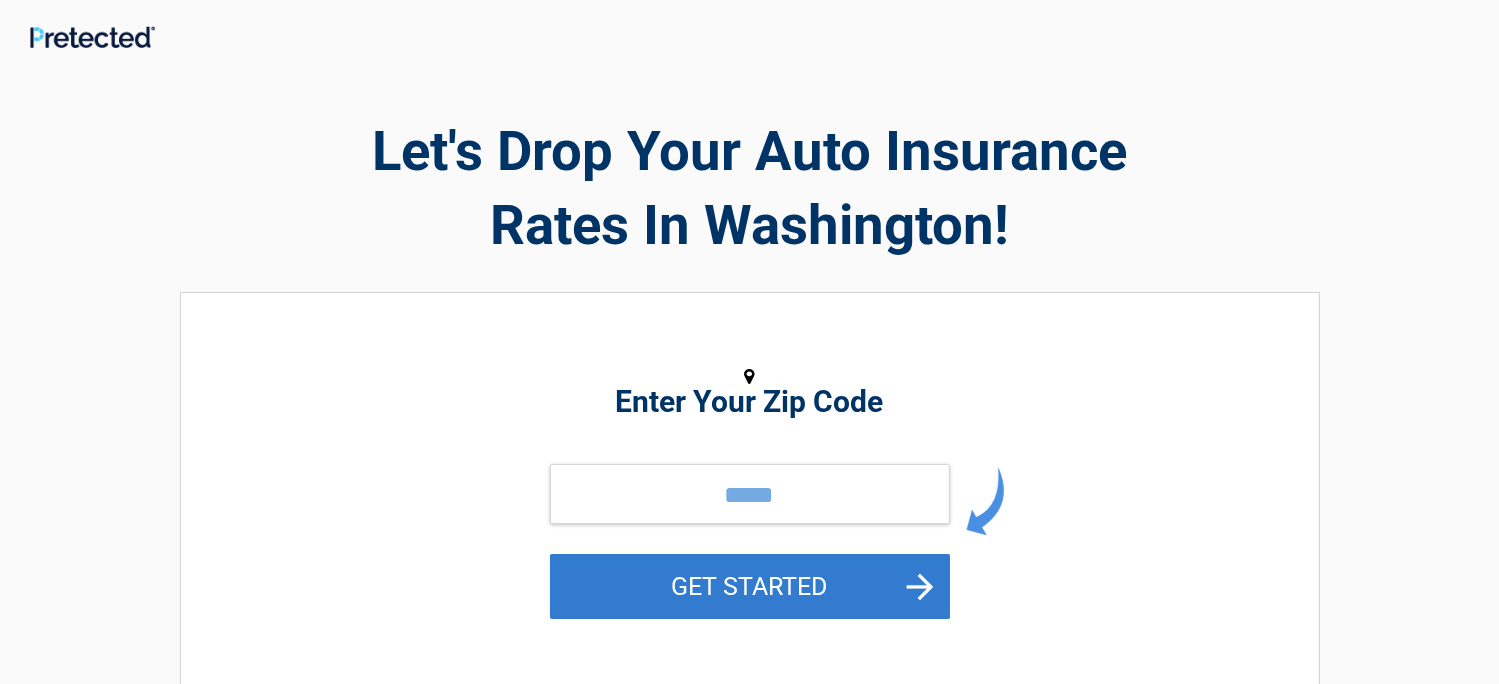 click on "GET STARTED" at bounding box center [750, 586] 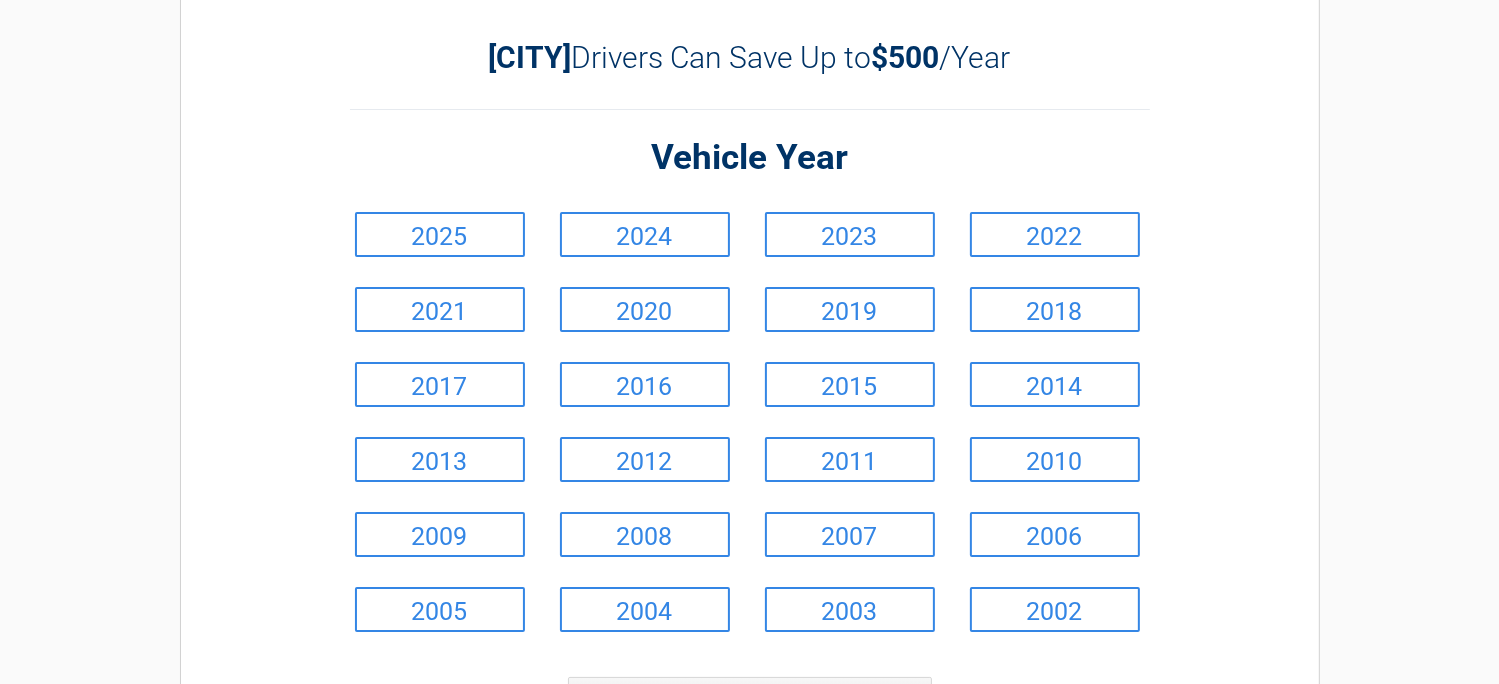 scroll, scrollTop: 70, scrollLeft: 0, axis: vertical 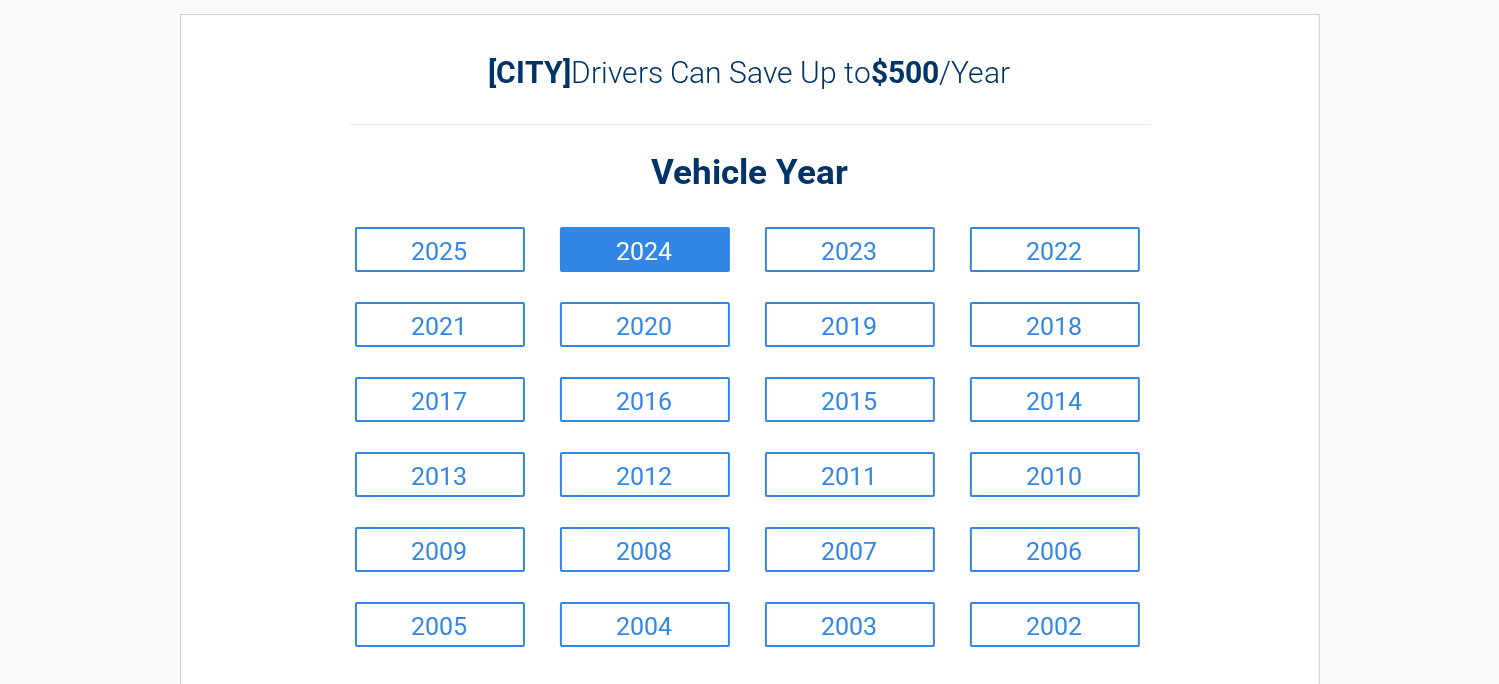 click on "2024" at bounding box center (645, 249) 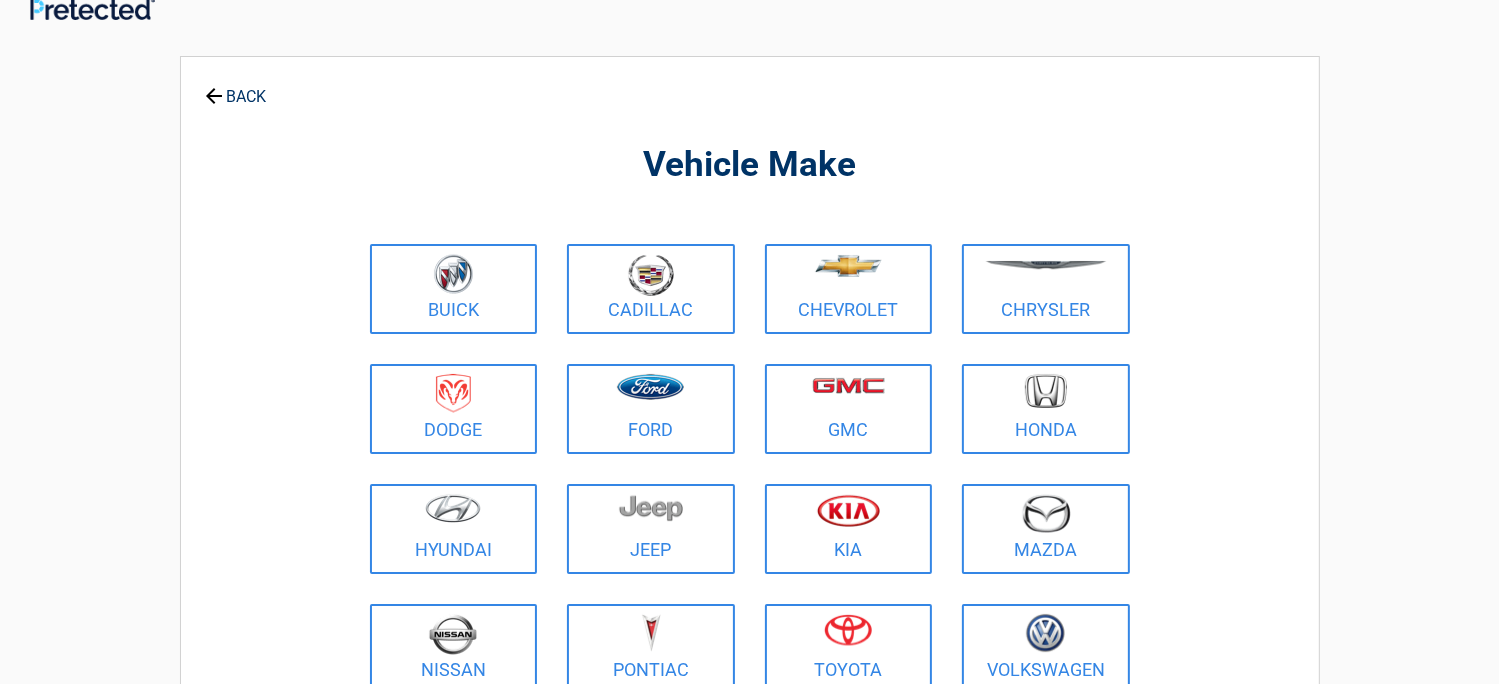 scroll, scrollTop: 0, scrollLeft: 0, axis: both 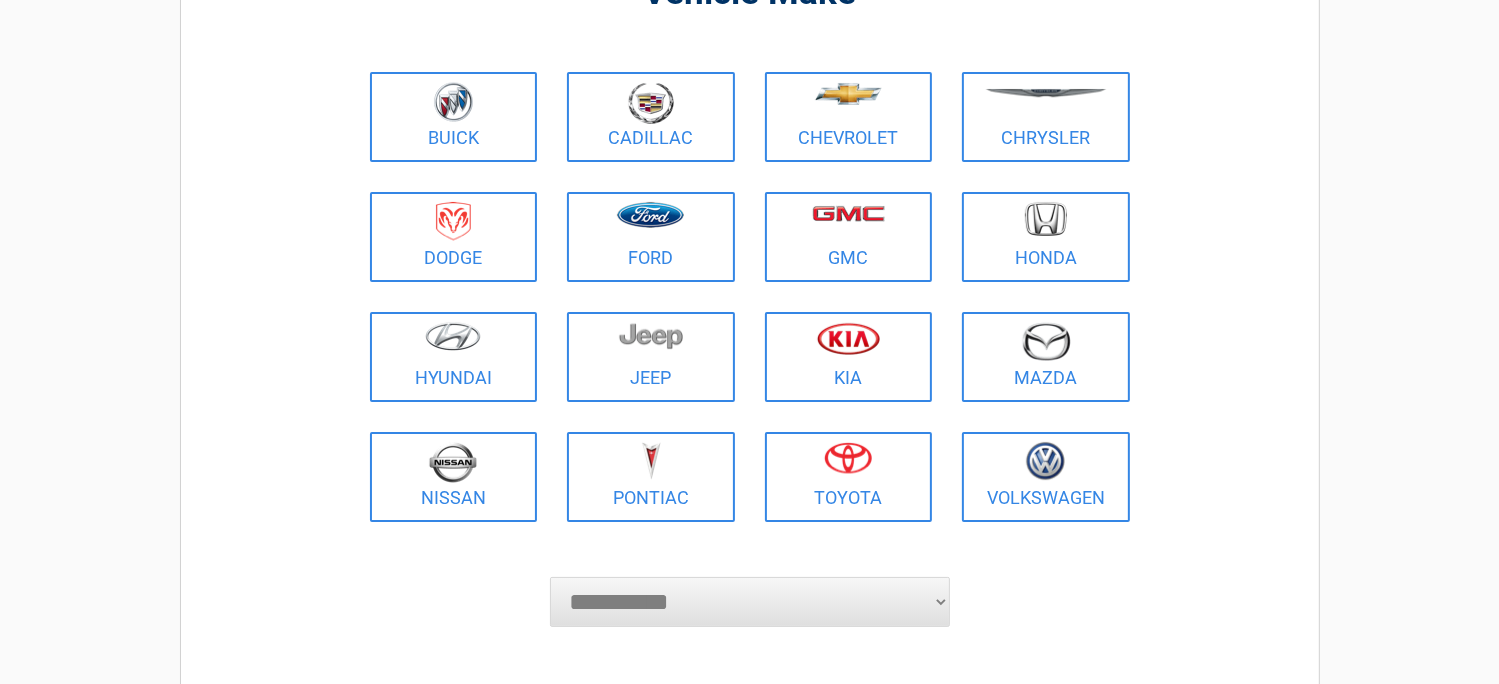 click on "**********" at bounding box center [750, 602] 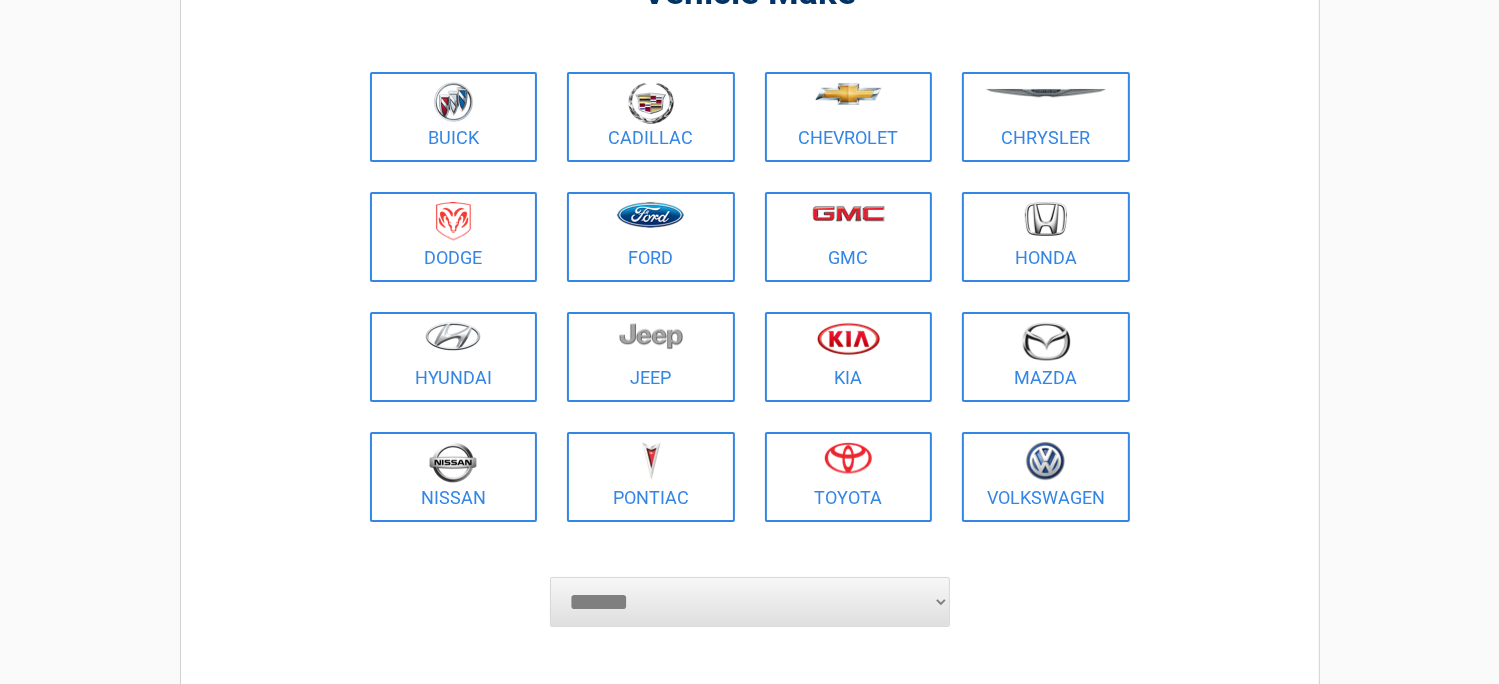 click on "**********" at bounding box center [750, 602] 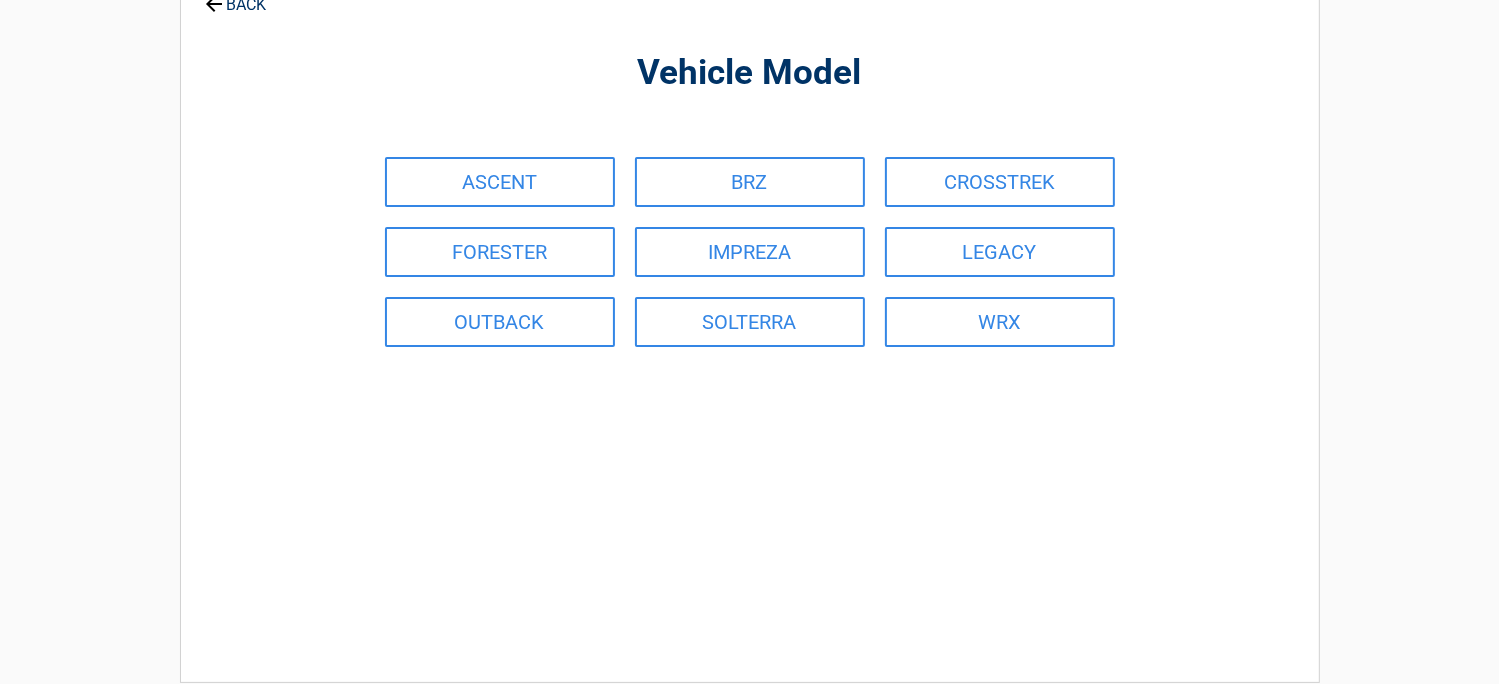 scroll, scrollTop: 0, scrollLeft: 0, axis: both 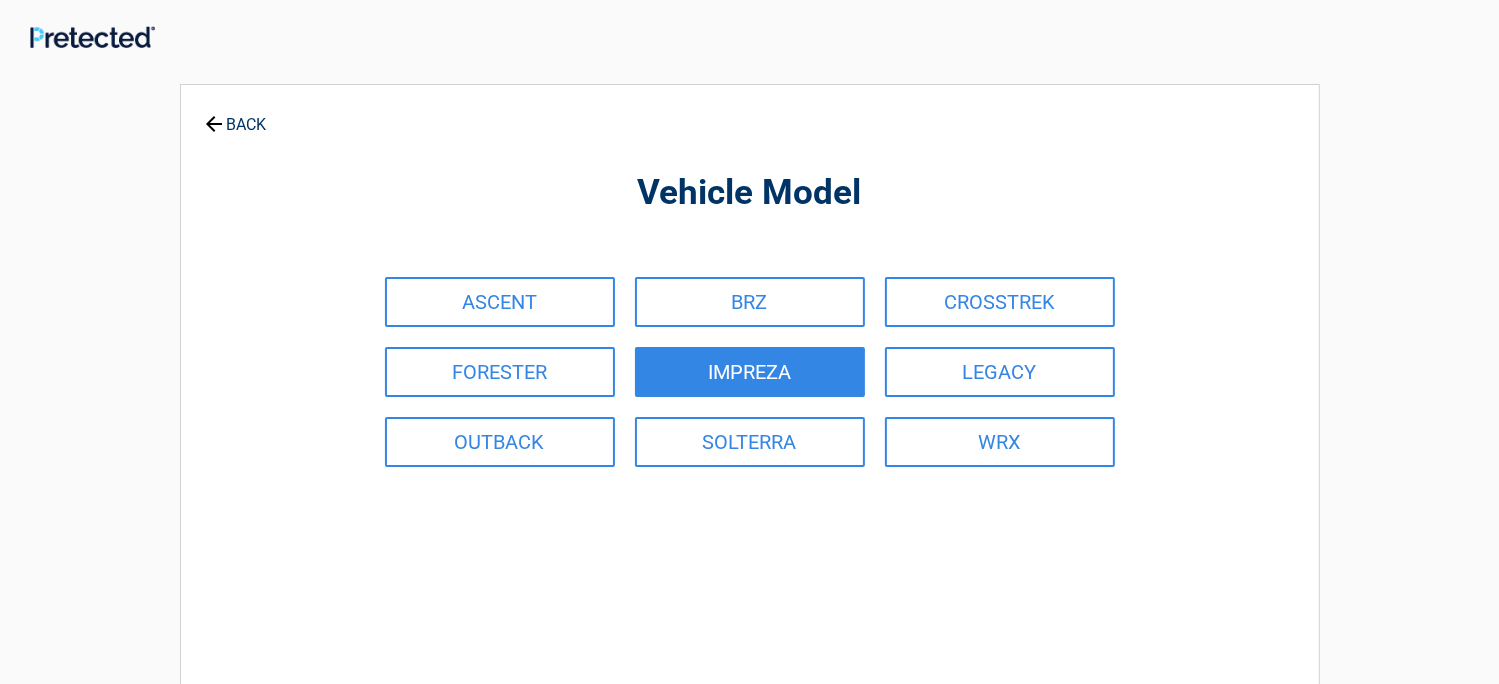 click on "IMPREZA" at bounding box center [750, 372] 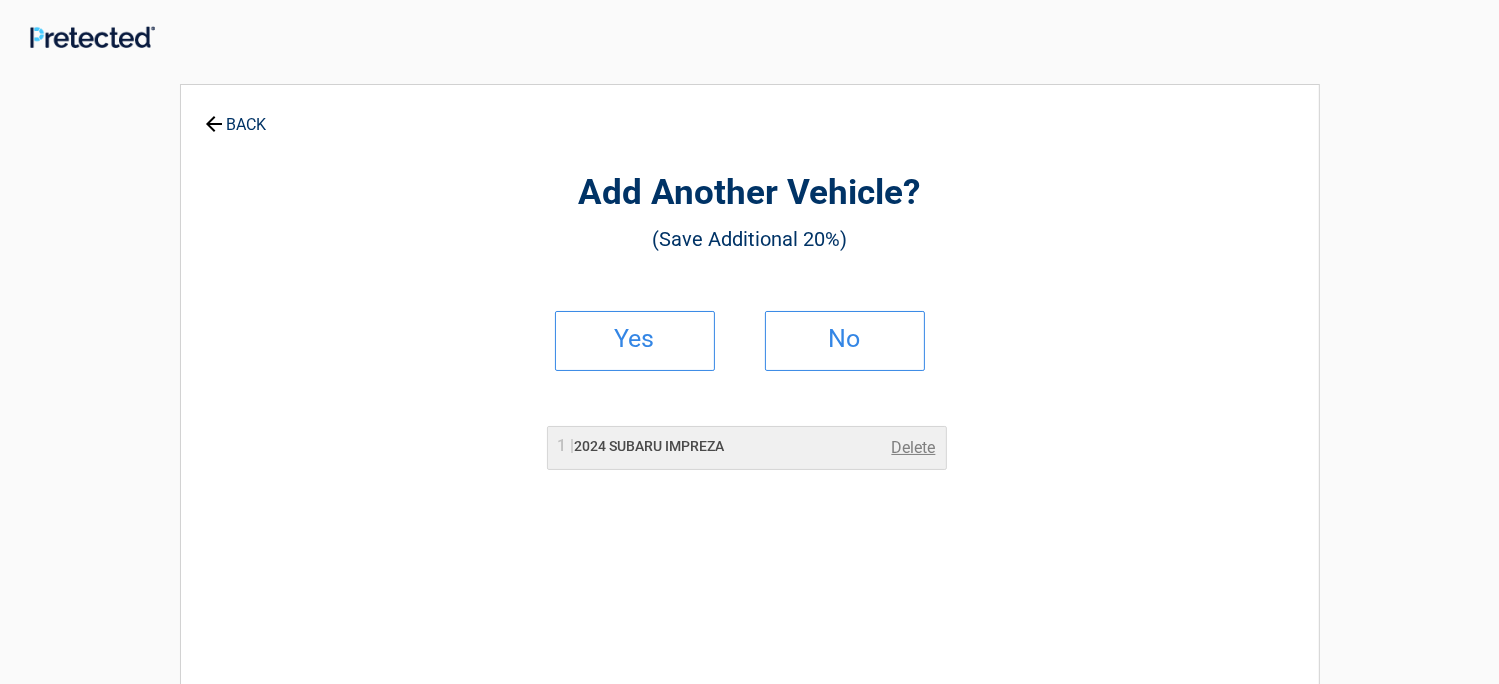 click on "No" at bounding box center [845, 339] 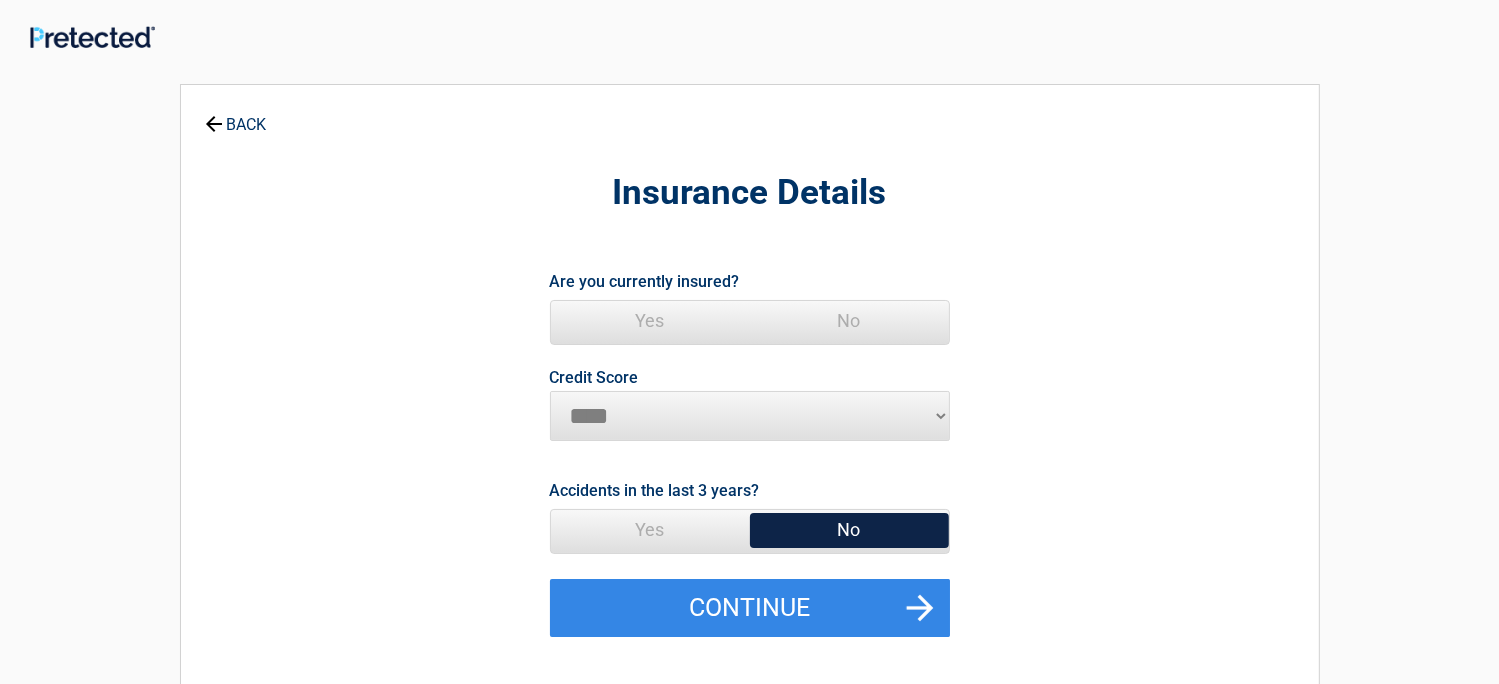 click on "Yes" at bounding box center (650, 321) 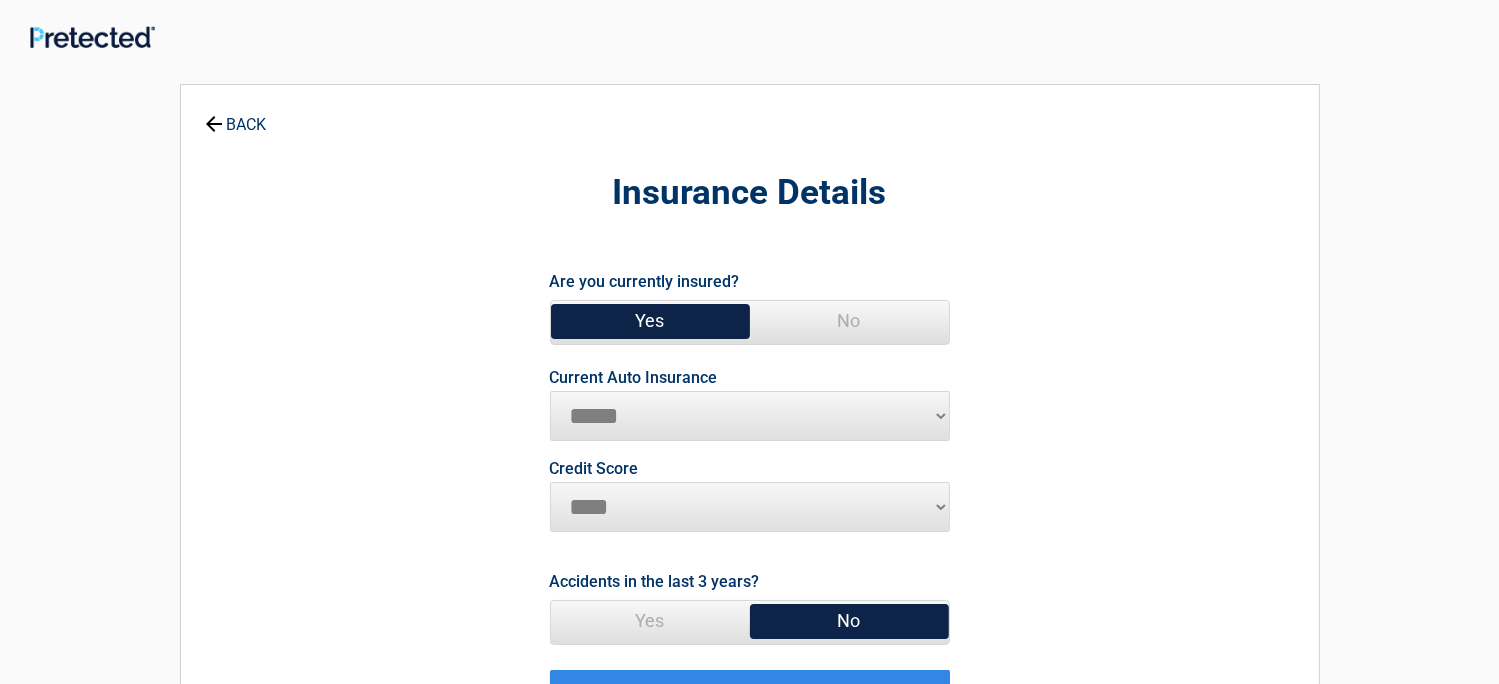 click on "No" at bounding box center (849, 621) 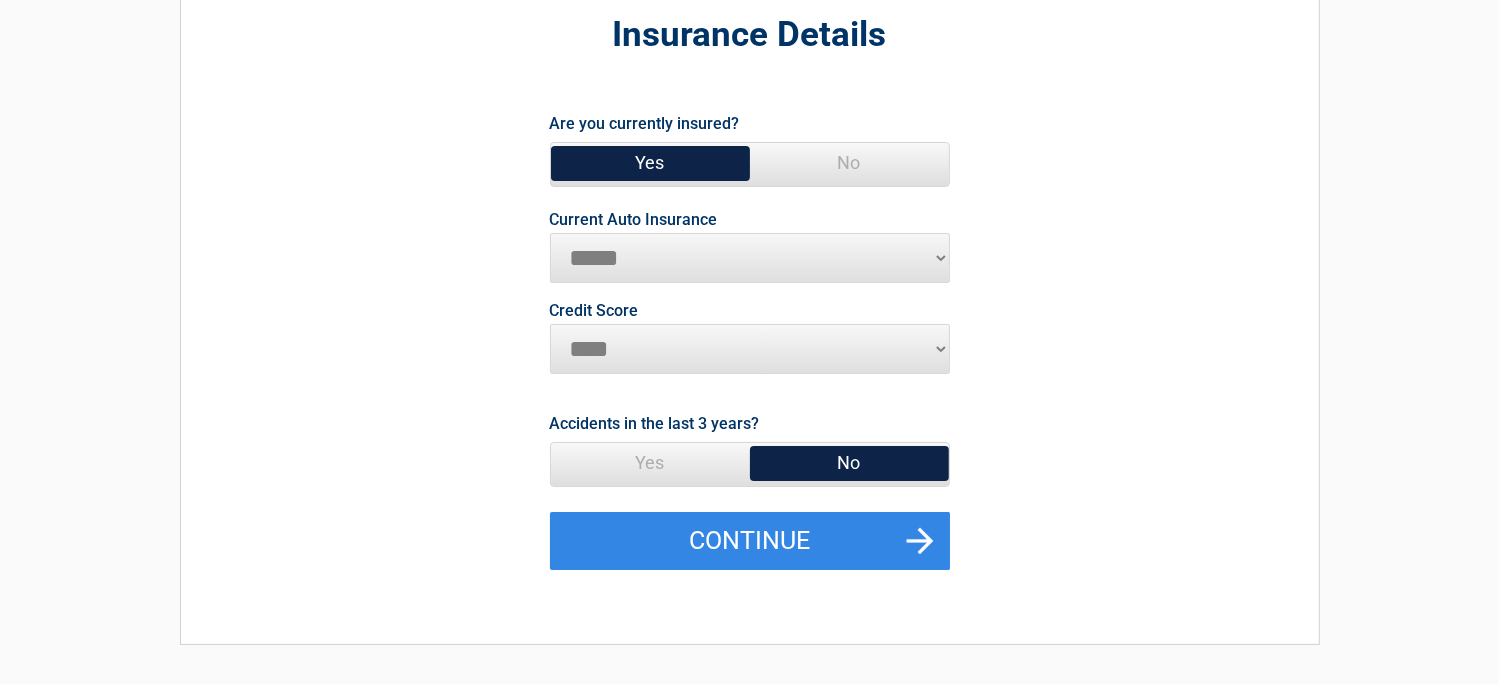 scroll, scrollTop: 160, scrollLeft: 0, axis: vertical 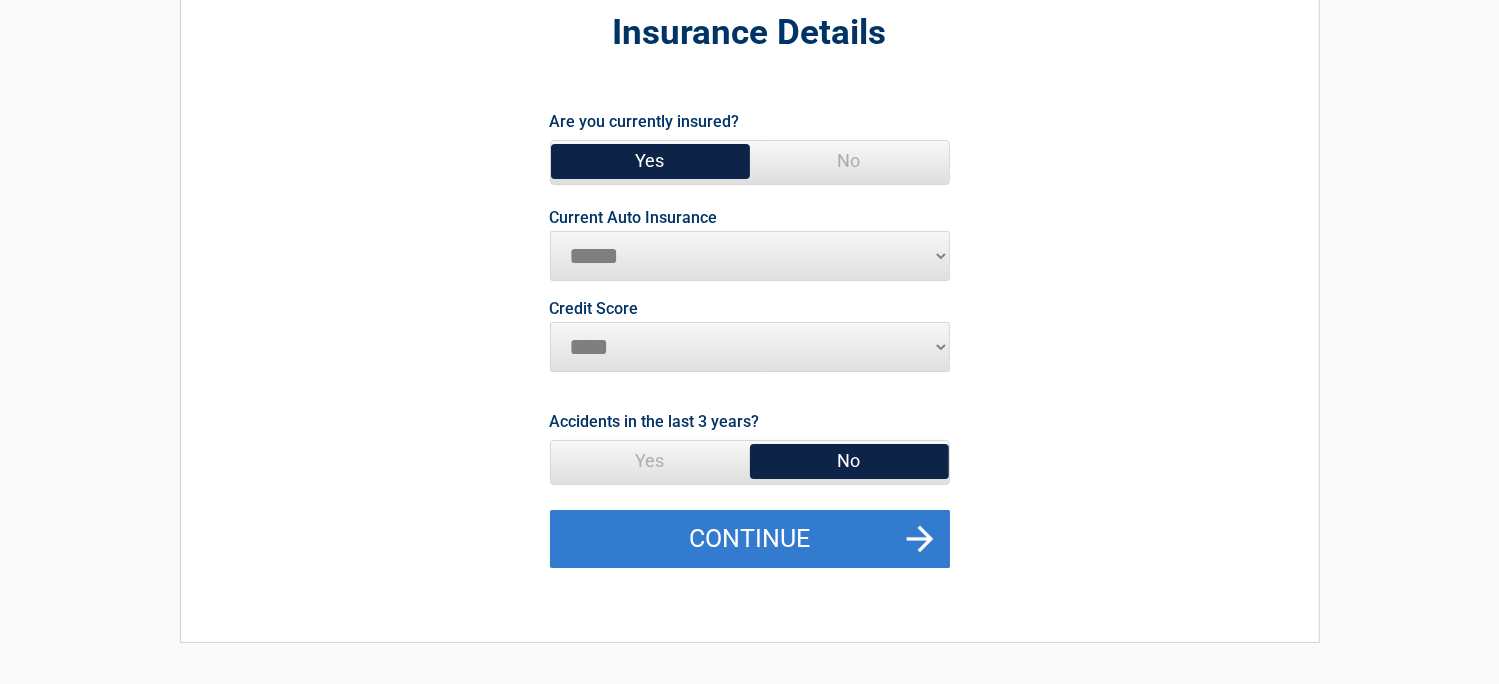 click on "Continue" at bounding box center (750, 539) 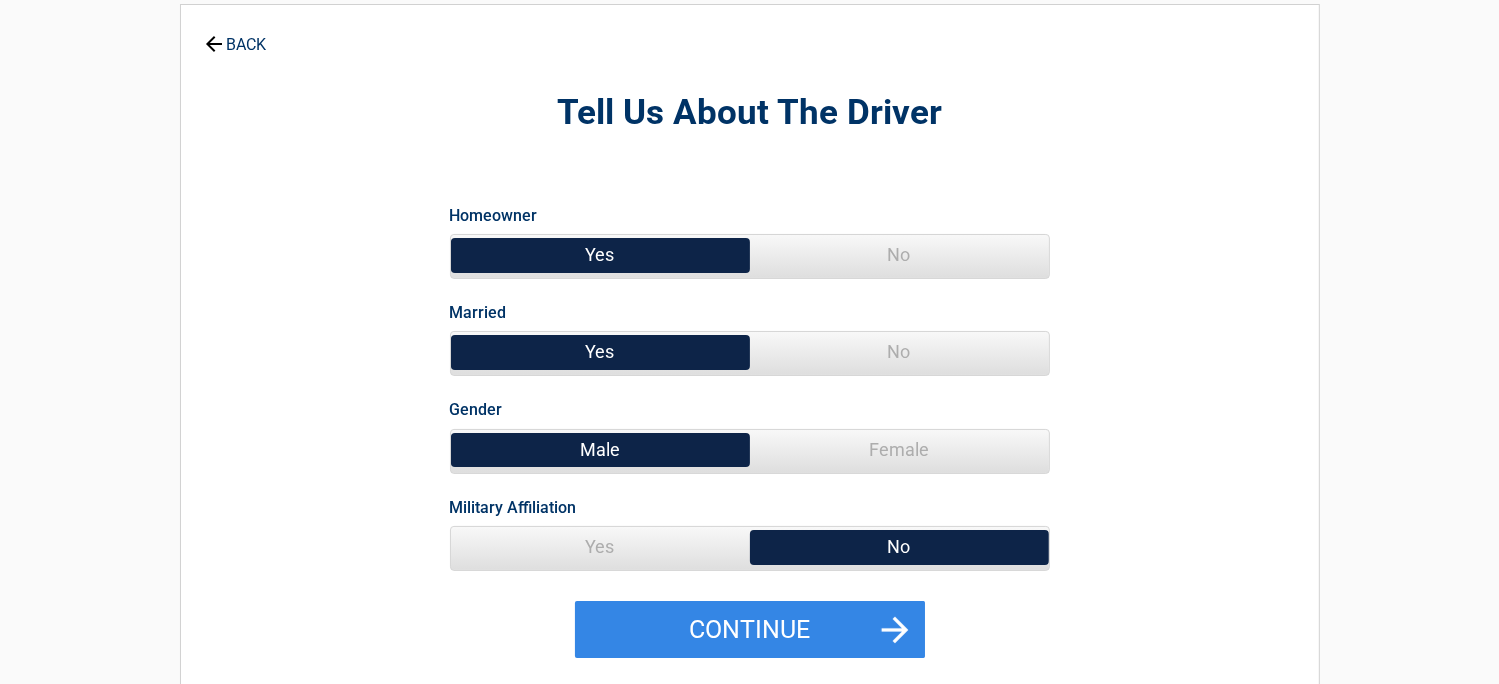 scroll, scrollTop: 0, scrollLeft: 0, axis: both 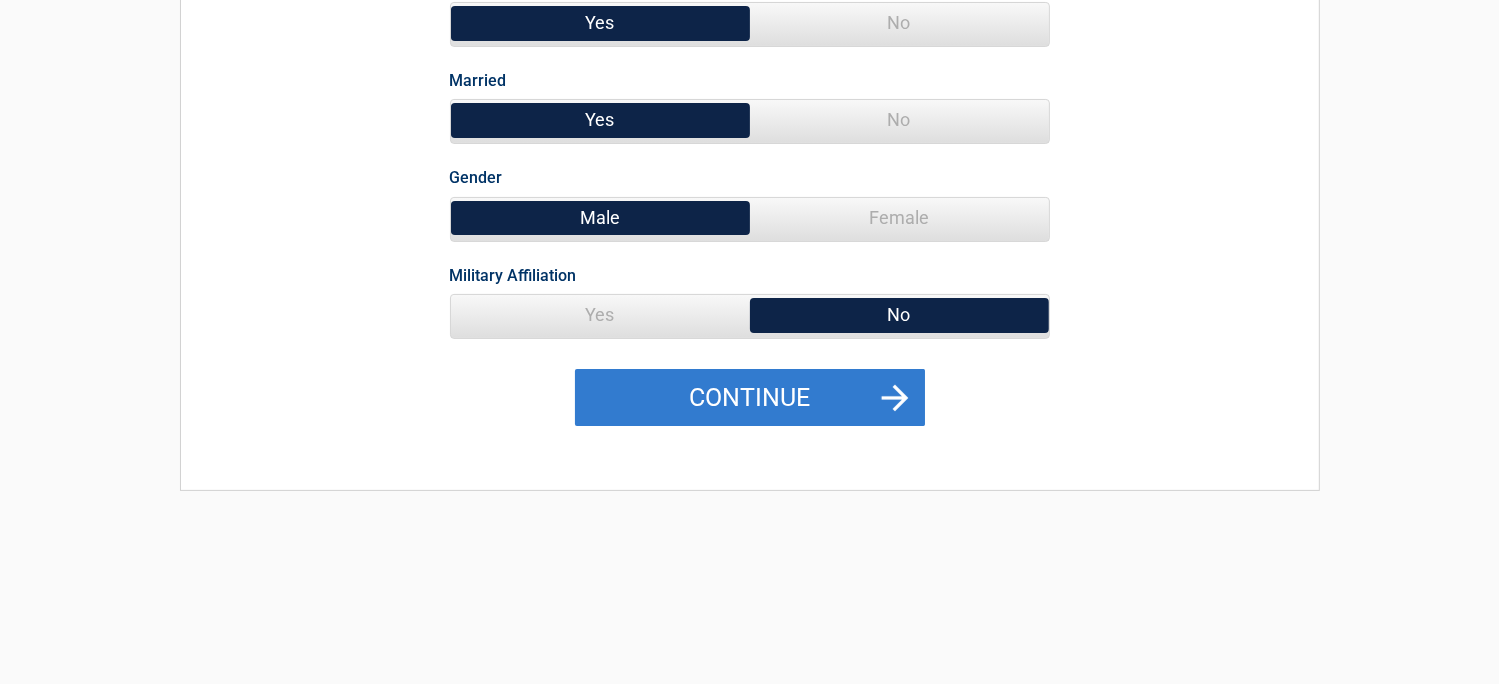 click on "Continue" at bounding box center (750, 398) 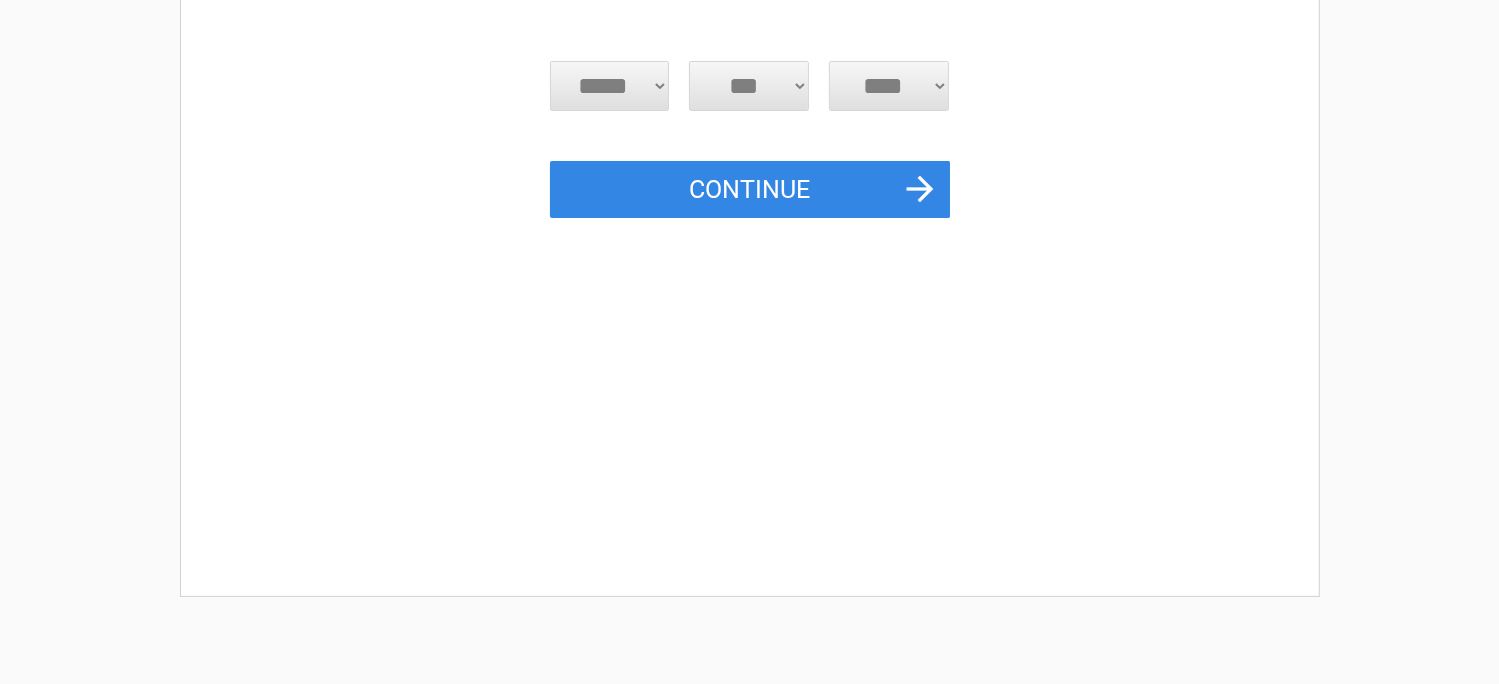 scroll, scrollTop: 0, scrollLeft: 0, axis: both 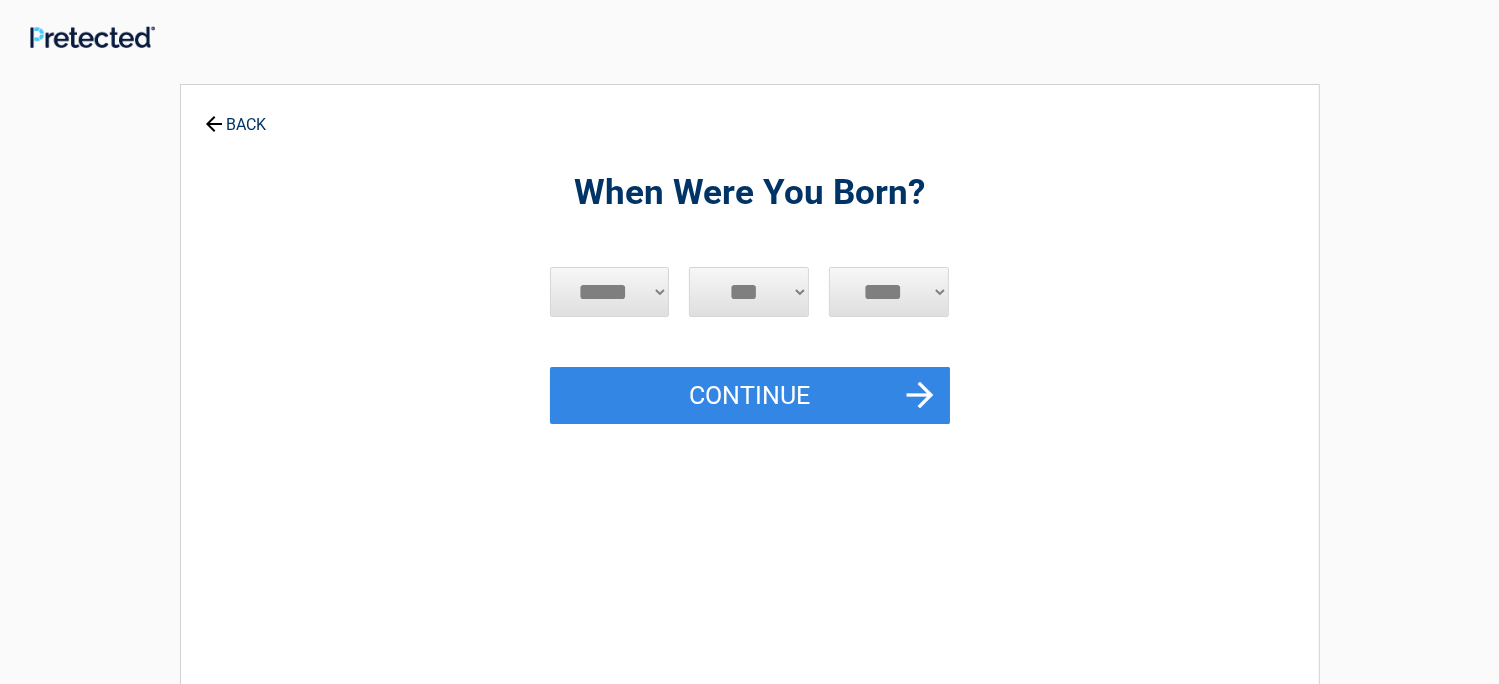 click on "*****
***
***
***
***
***
***
***
***
***
***
***
***" at bounding box center [610, 292] 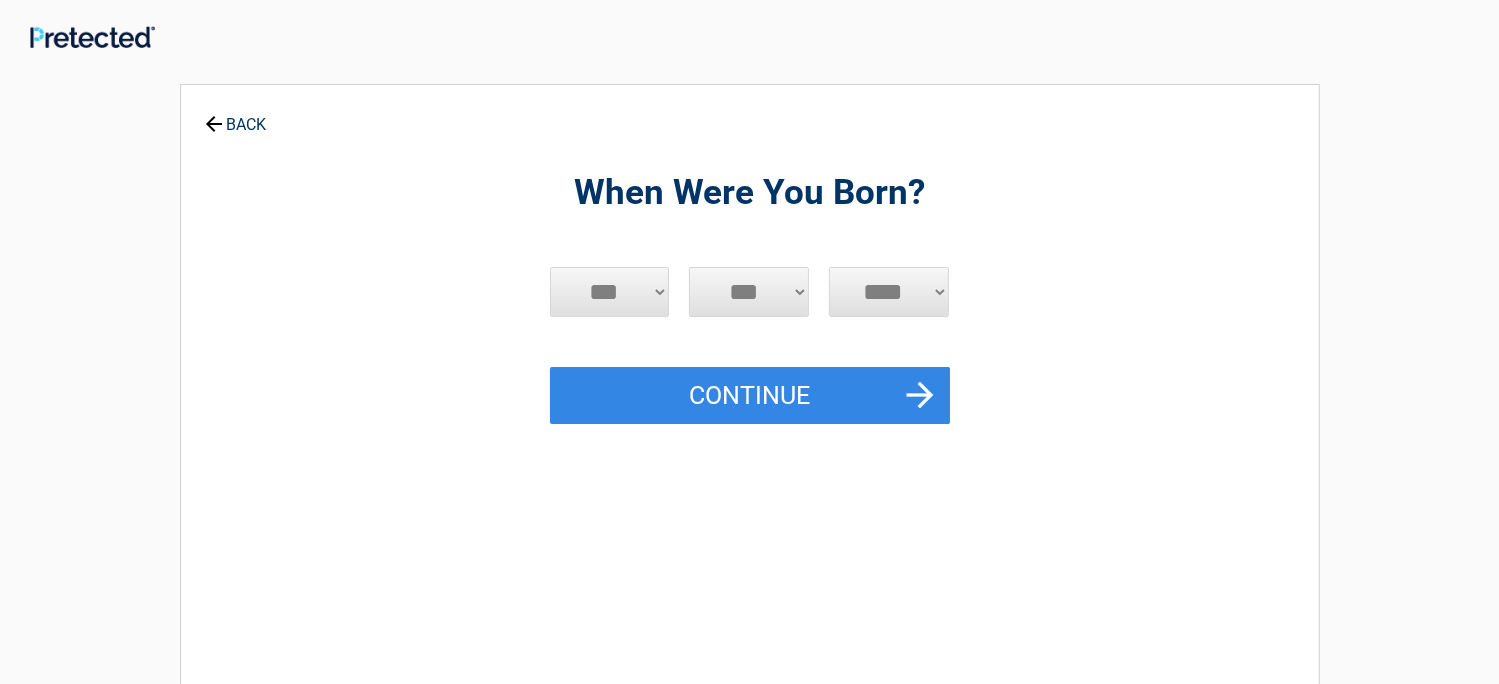 click on "*****
***
***
***
***
***
***
***
***
***
***
***
***" at bounding box center (610, 292) 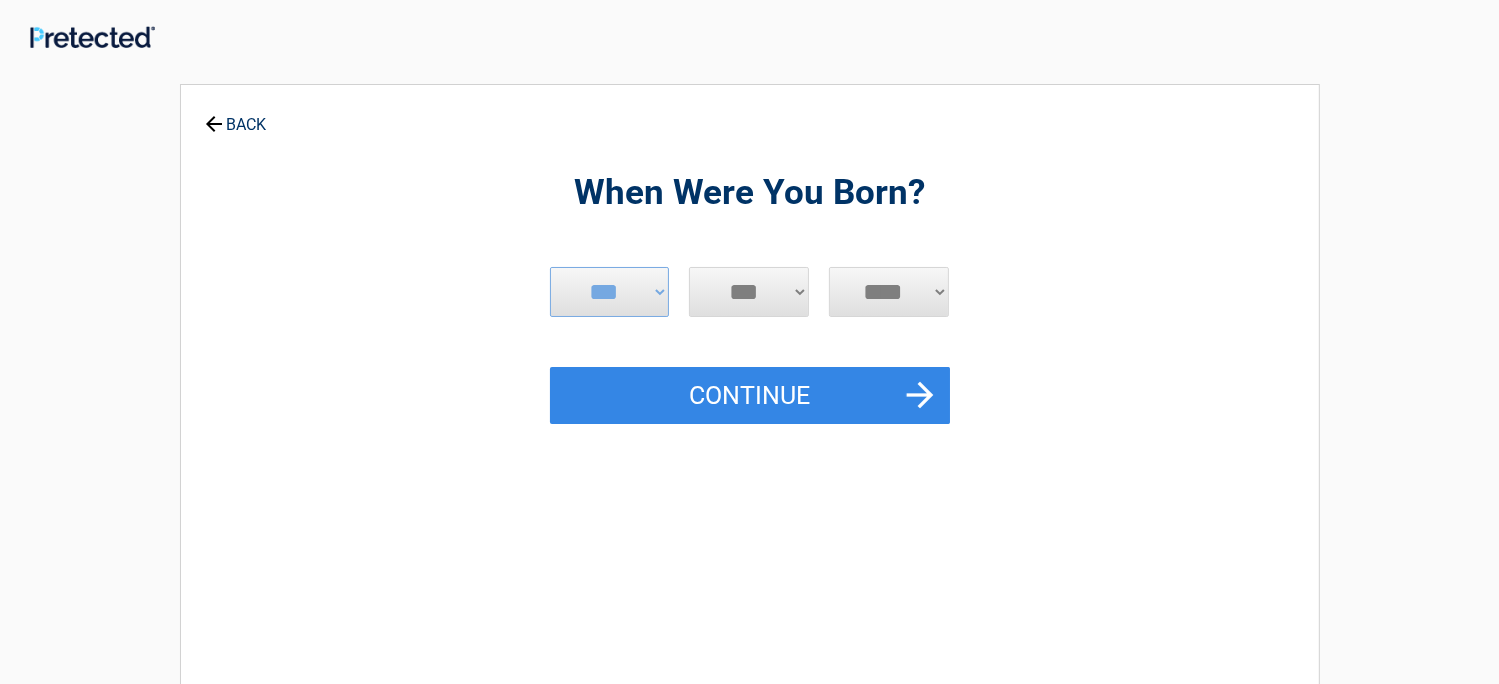 click on "*** * * * * * * * * * ** ** ** ** ** ** ** ** ** ** ** ** ** ** ** ** ** ** ** ** ** **" at bounding box center (749, 292) 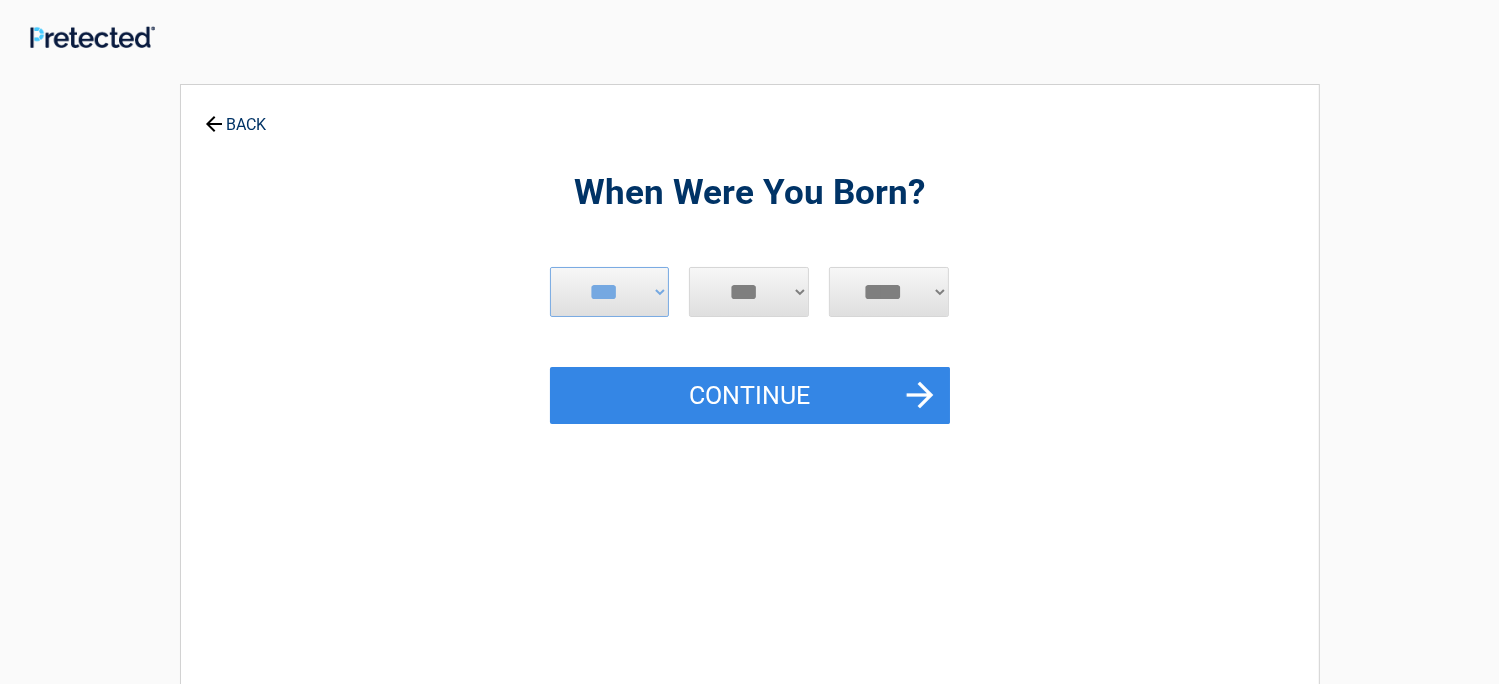 select on "**" 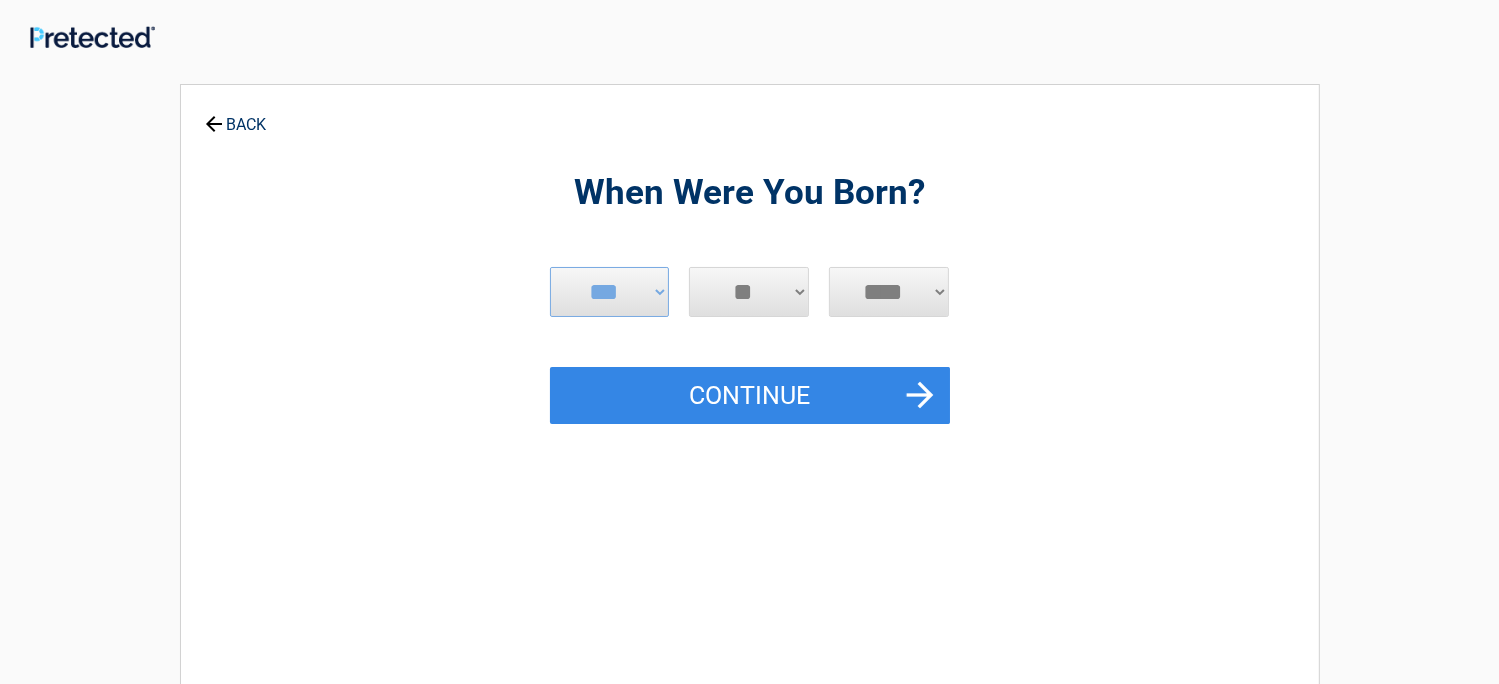 click on "*** * * * * * * * * * ** ** ** ** ** ** ** ** ** ** ** ** ** ** ** ** ** ** ** ** ** **" at bounding box center (749, 292) 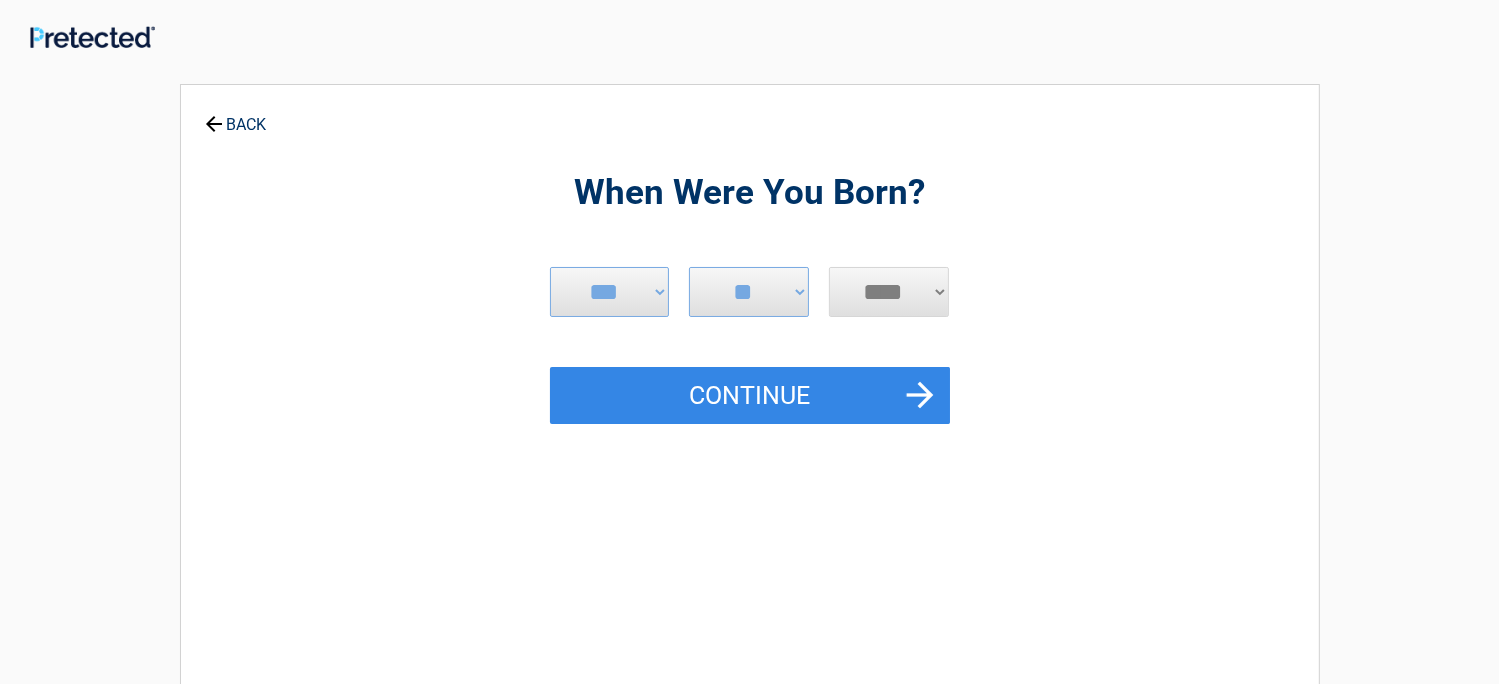 click on "****
****
****
****
****
****
****
****
****
****
****
****
****
****
****
****
****
****
****
****
****
****
****
****
****
****
****
****
****
****
****
****
****
****
****
****
****
****
****
****
****
****
****
****
****
****
****
****
****
****
****
****
****
****
****
****
****
****
****
****
****
****
****
****" at bounding box center [889, 292] 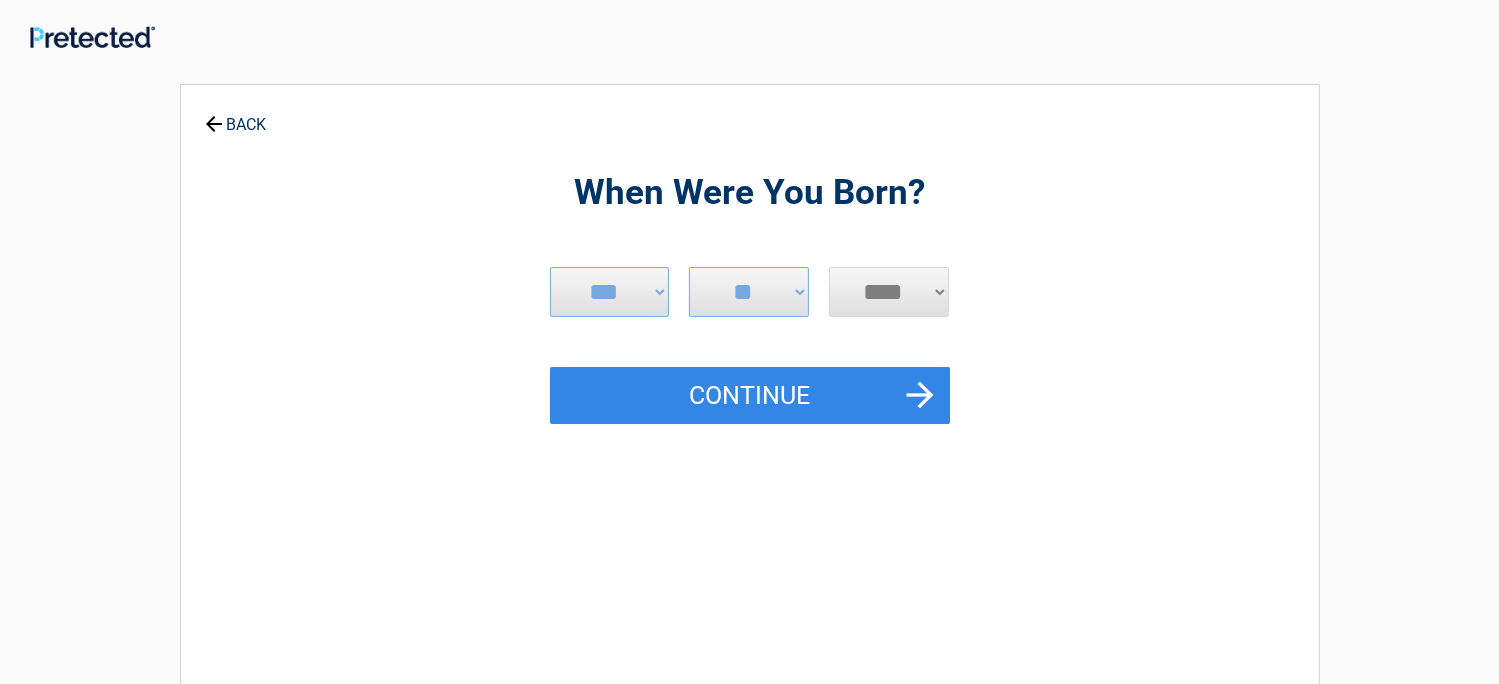 select on "****" 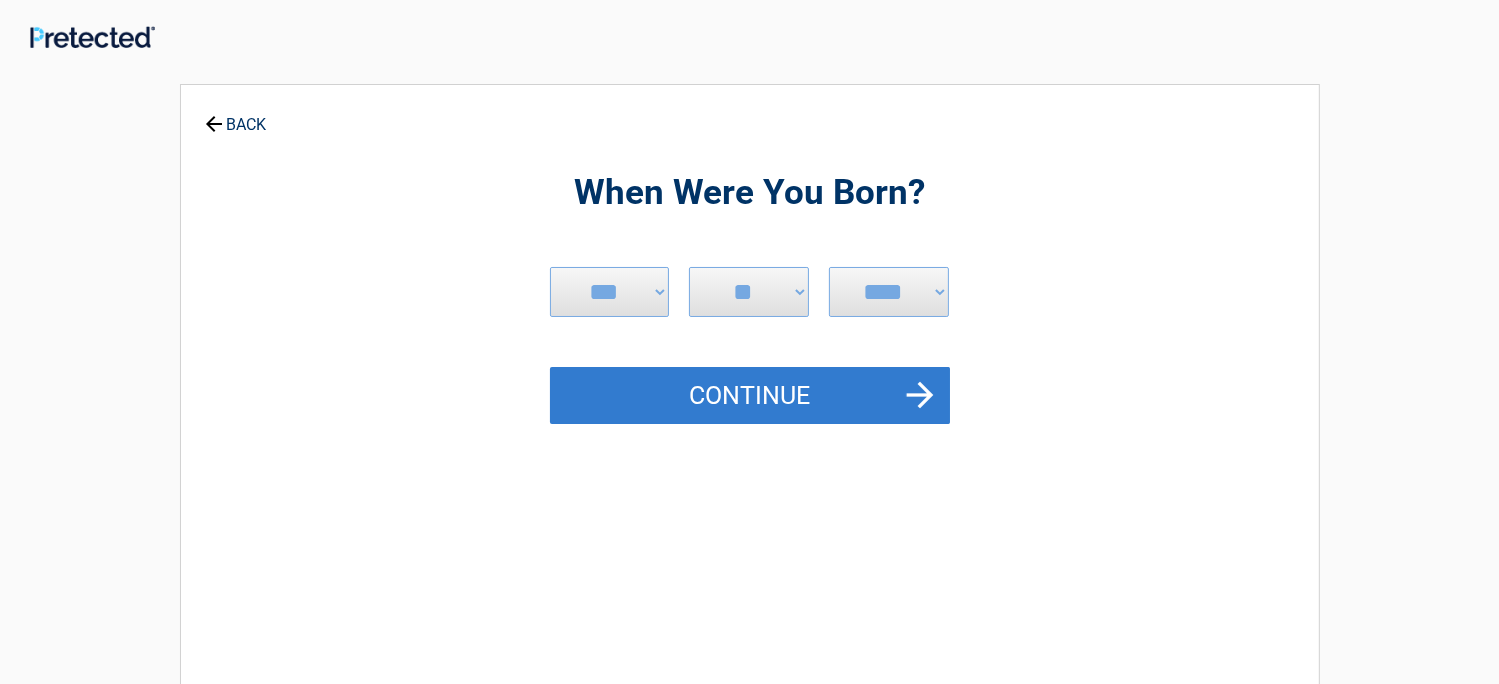 click on "Continue" at bounding box center [750, 396] 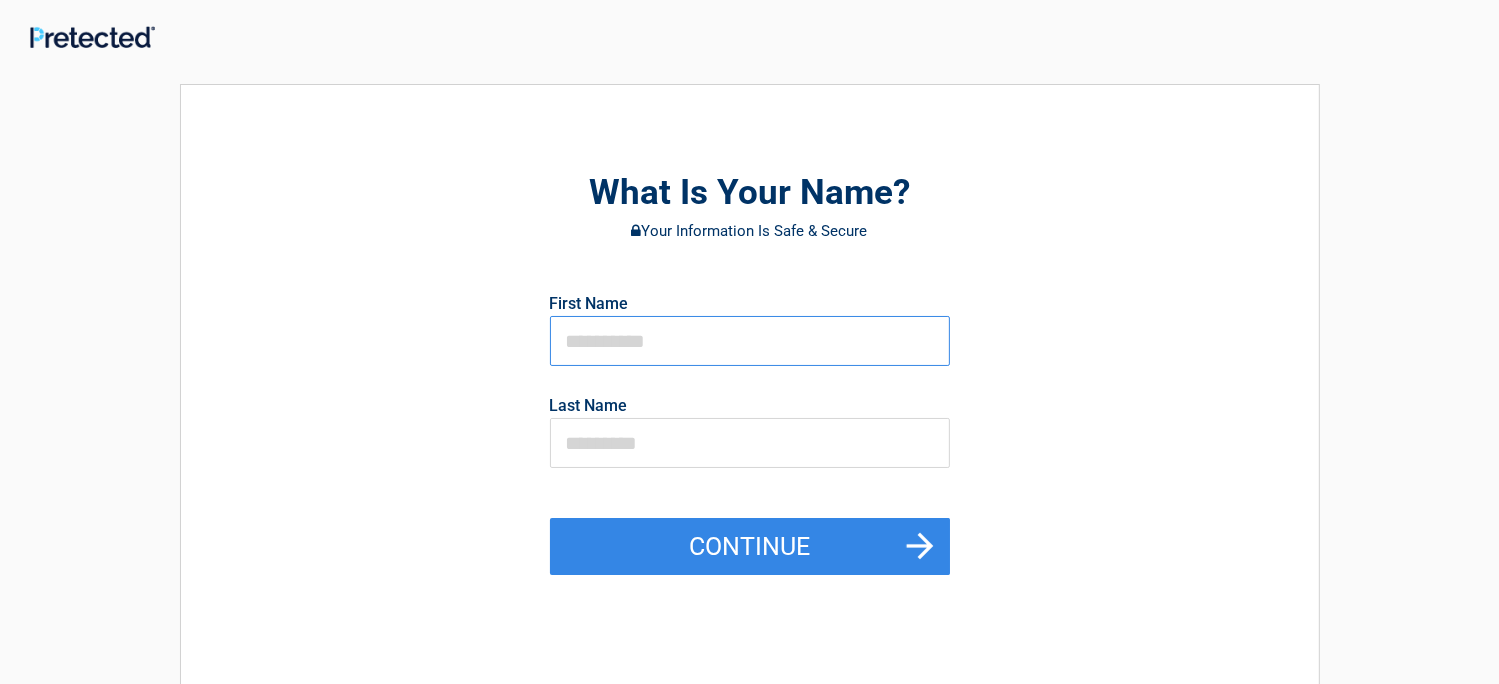 click at bounding box center [750, 341] 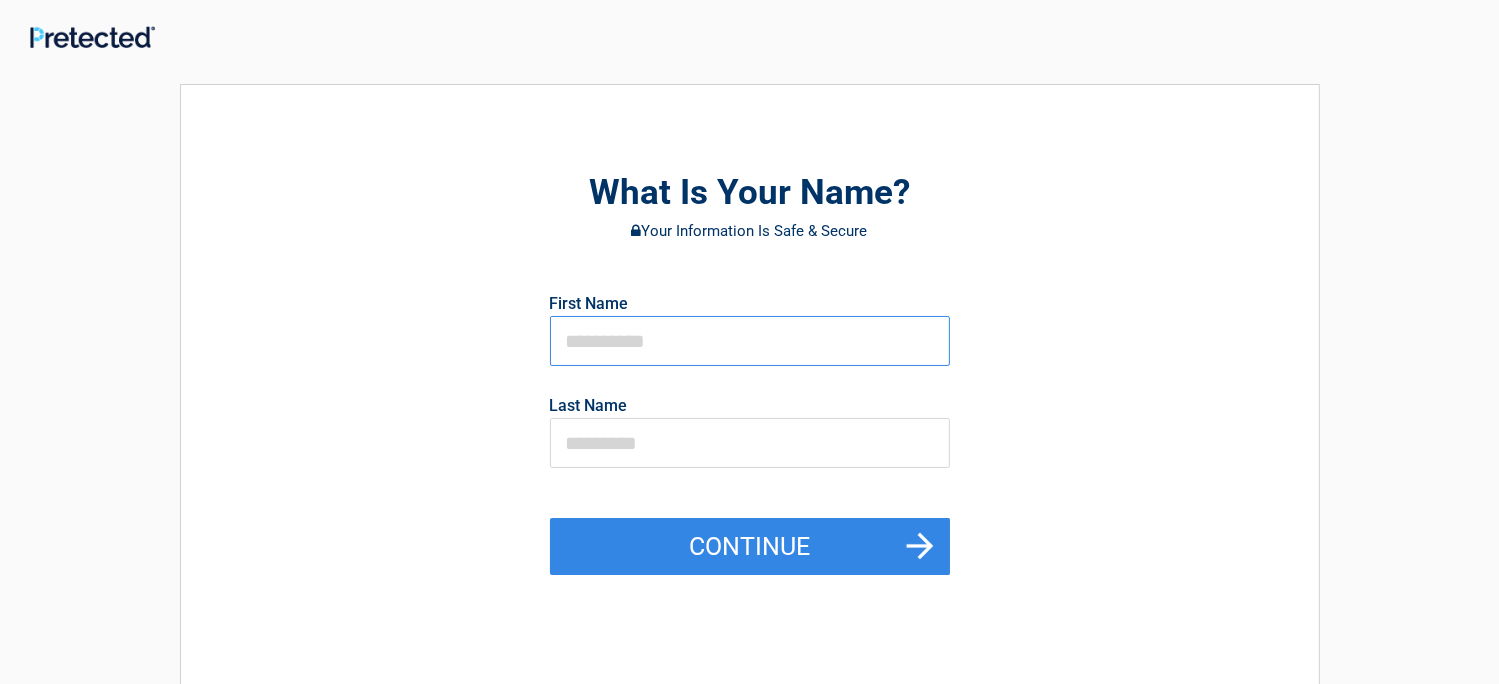 type on "*******" 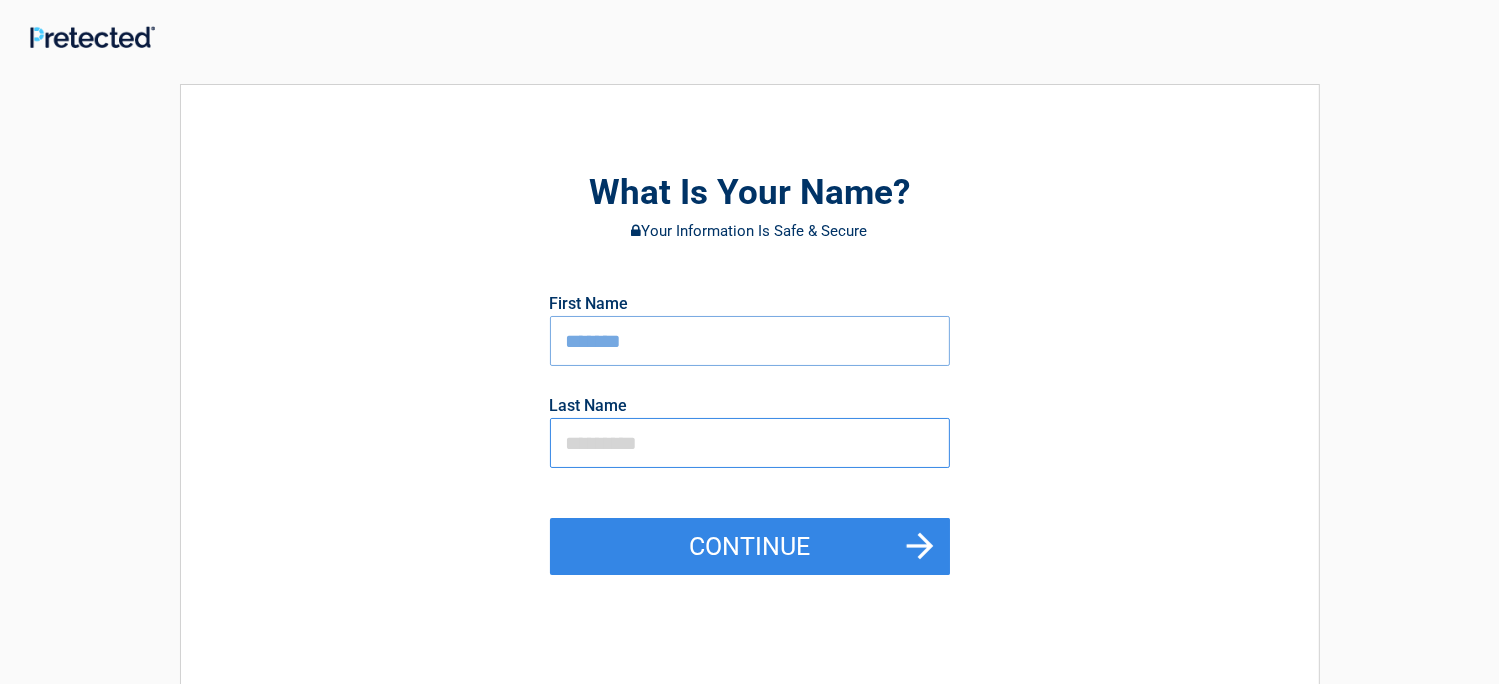 click at bounding box center (750, 443) 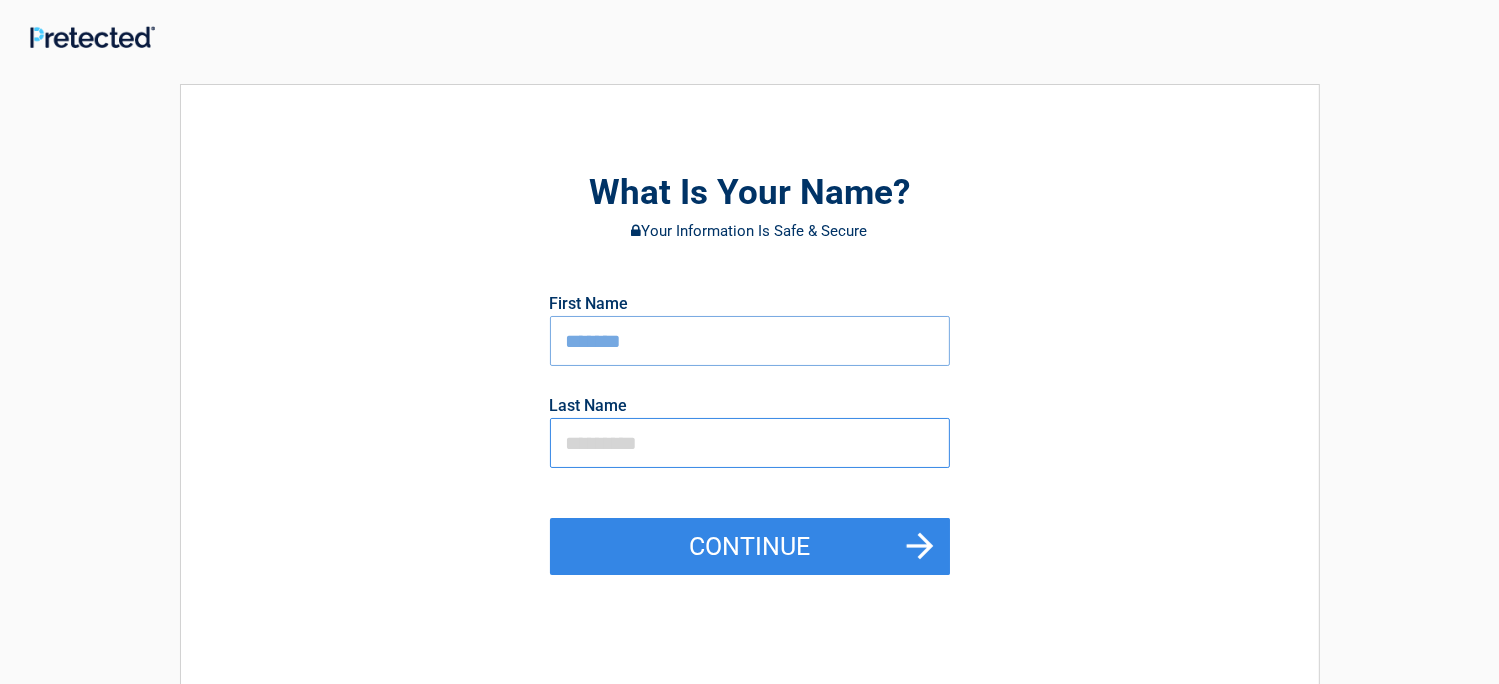 type on "*****" 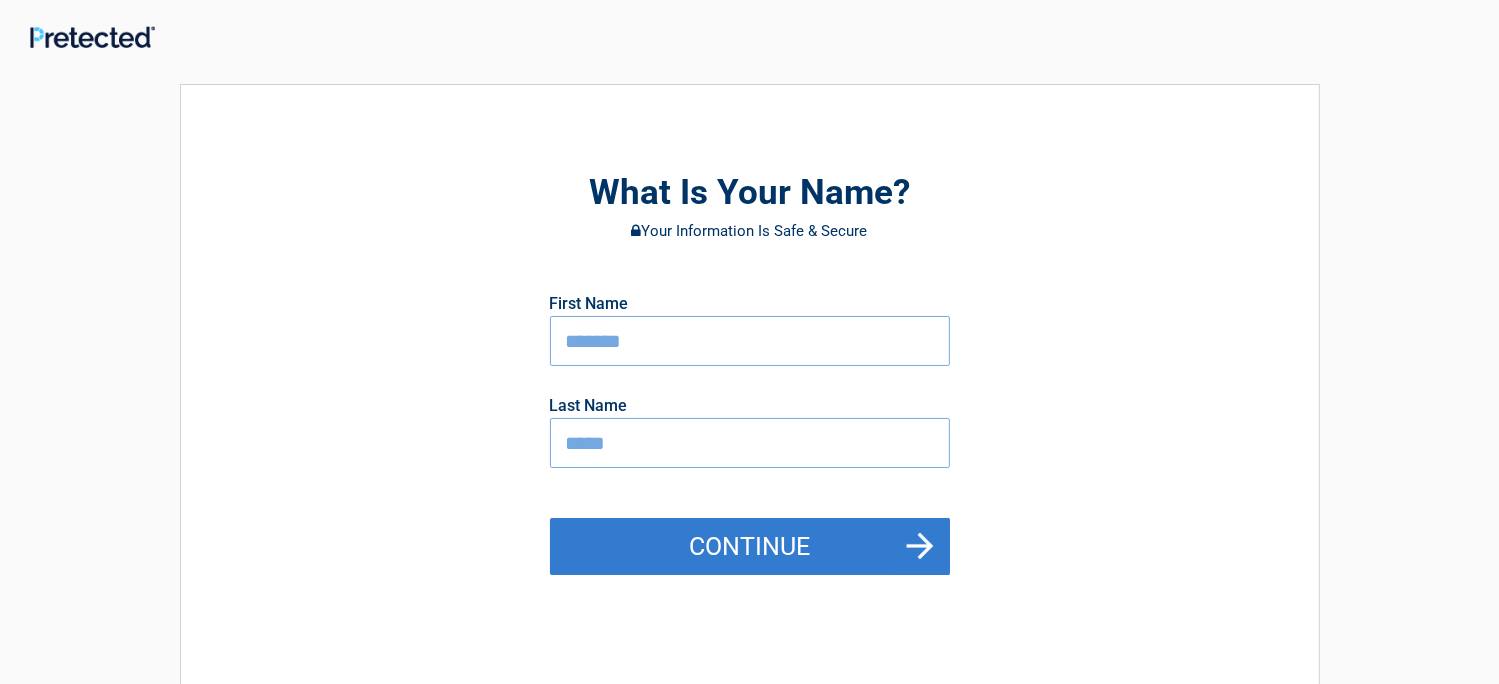 click on "Continue" at bounding box center [750, 547] 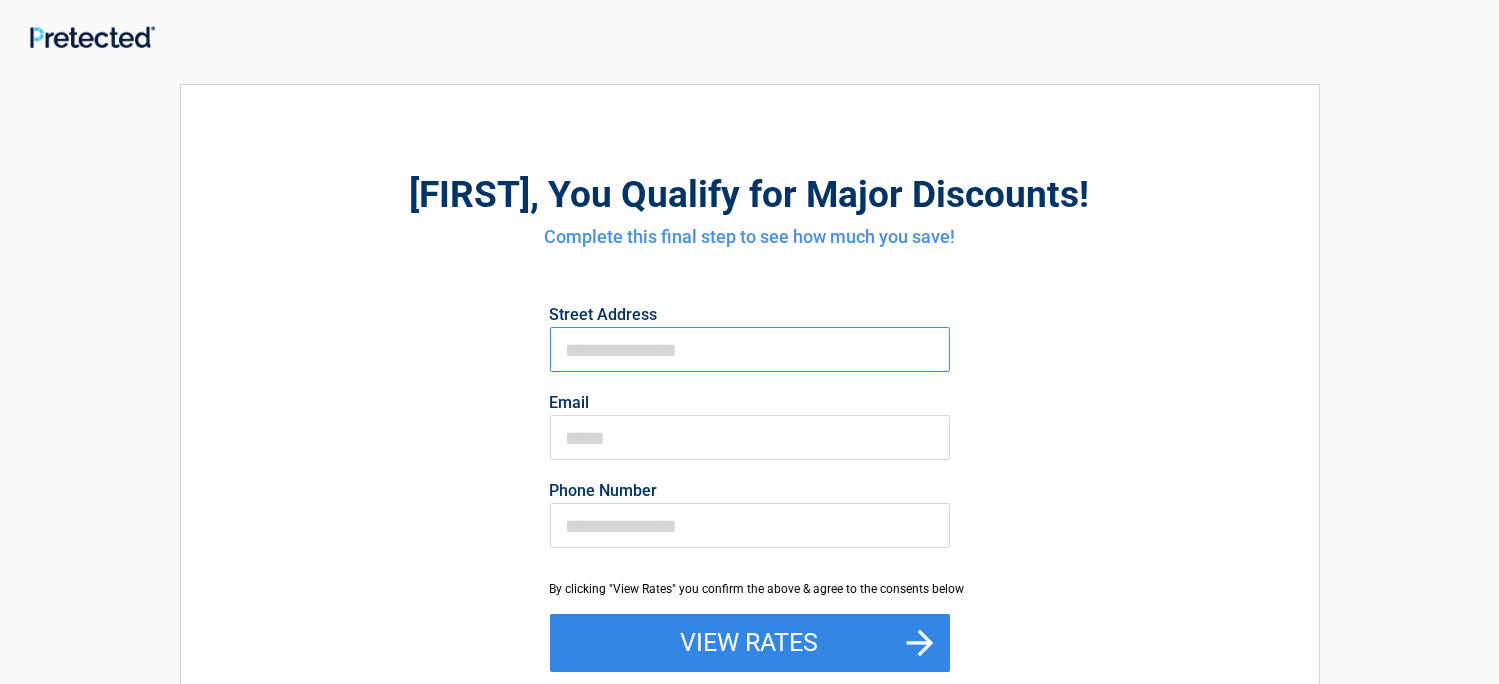 click on "First Name" at bounding box center (750, 349) 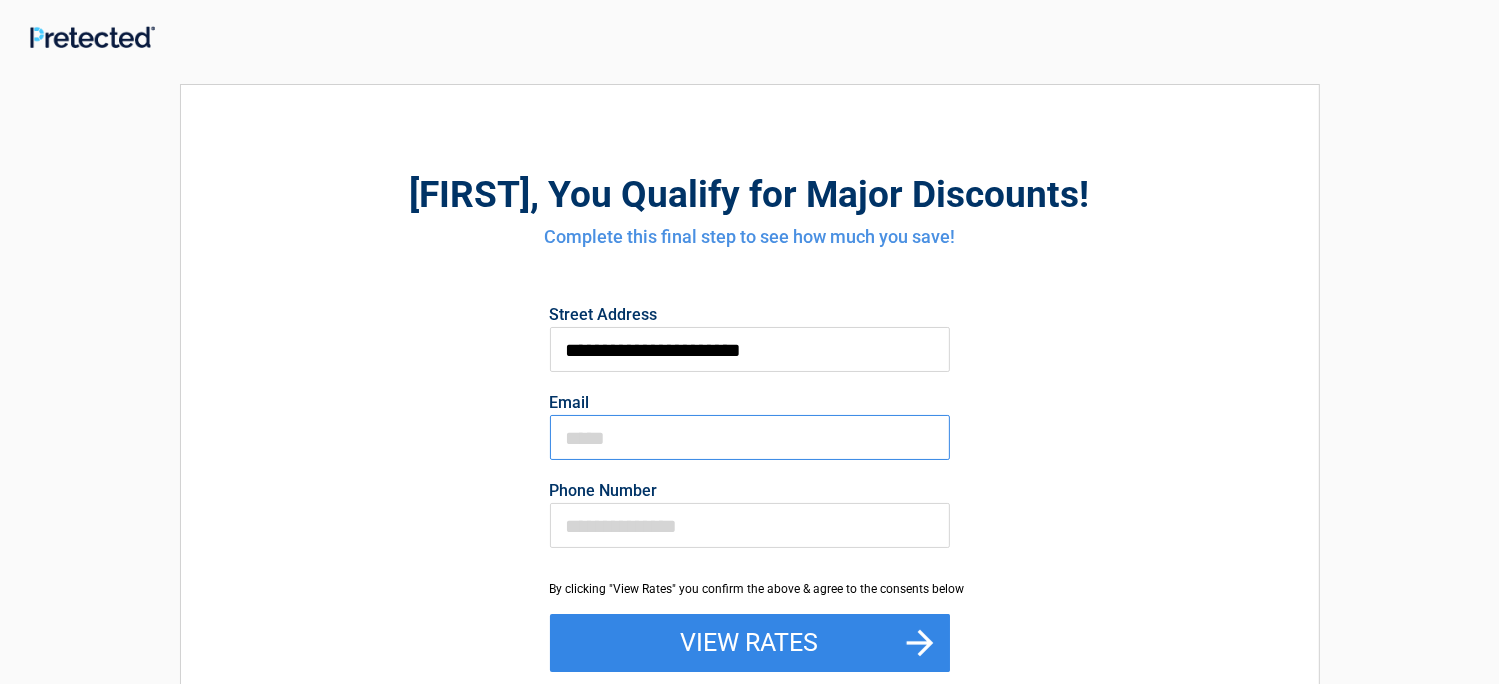 type on "**********" 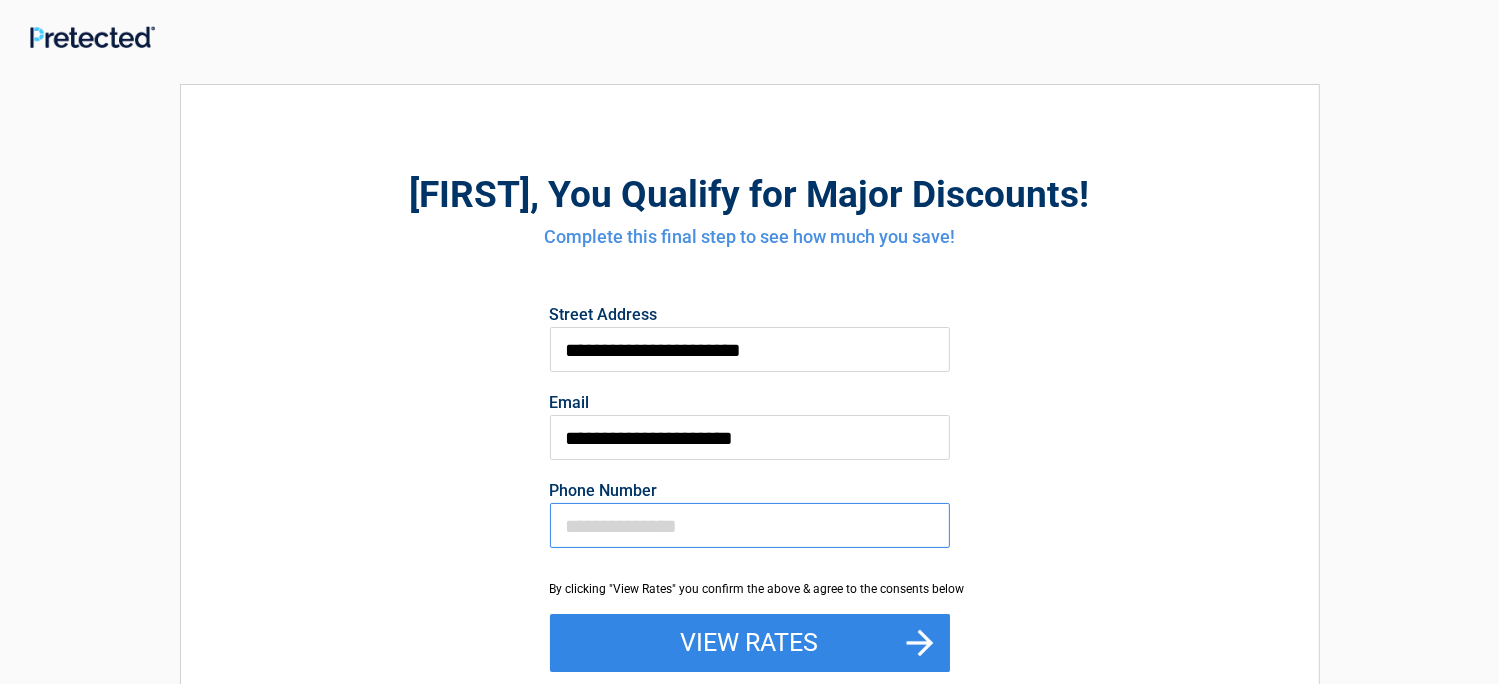type on "**********" 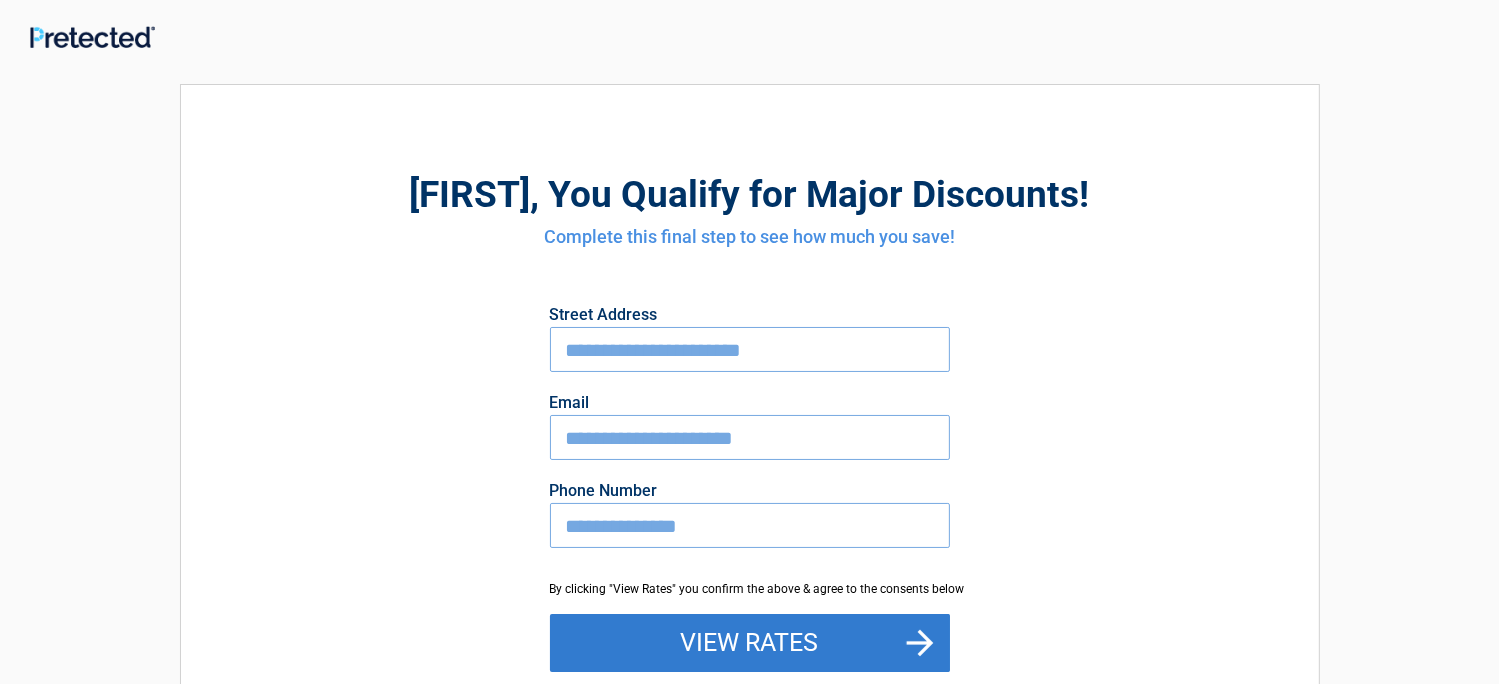 click on "View Rates" at bounding box center (750, 643) 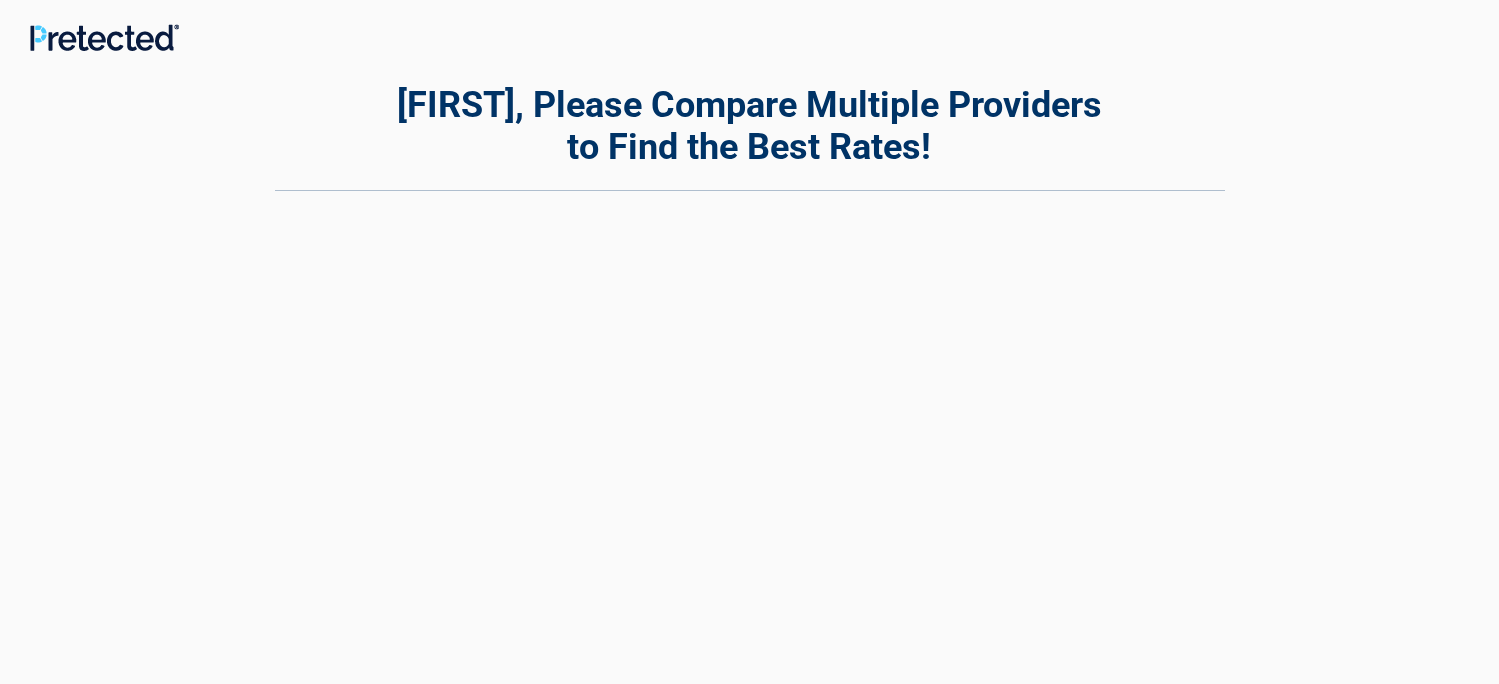 scroll, scrollTop: 0, scrollLeft: 0, axis: both 